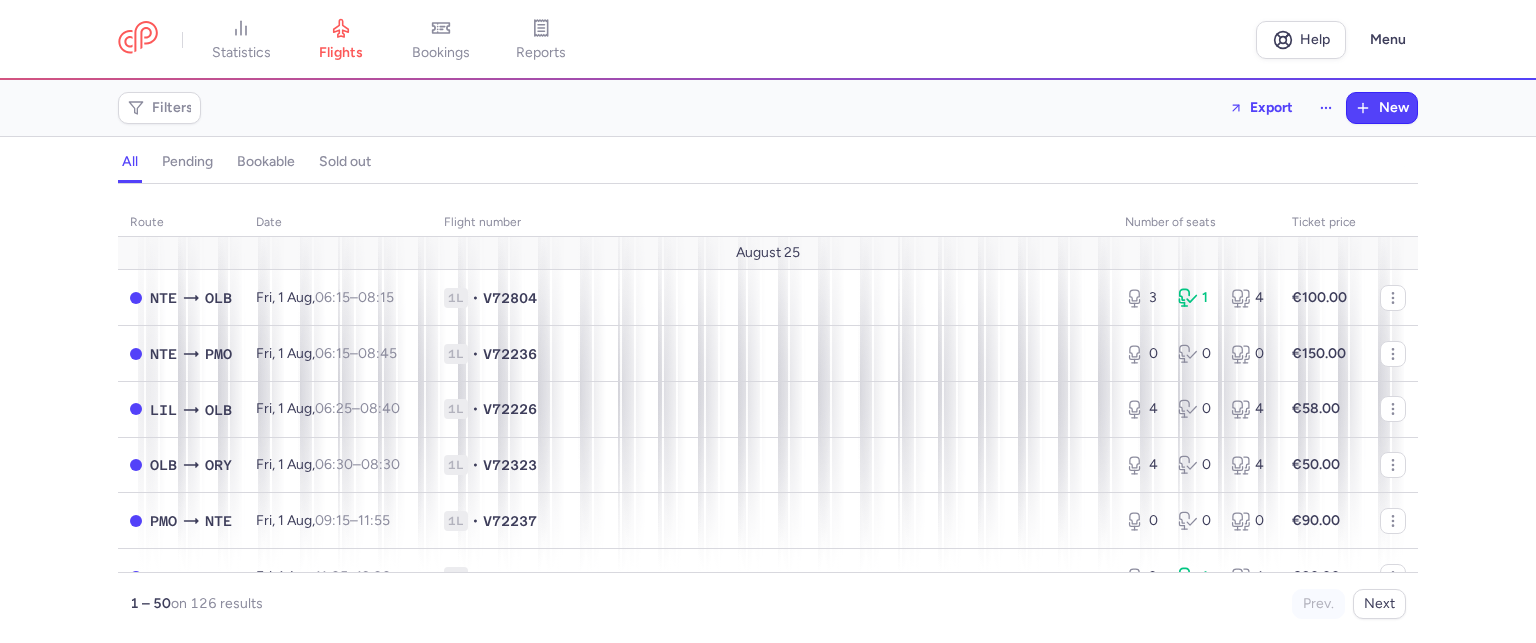 scroll, scrollTop: 0, scrollLeft: 0, axis: both 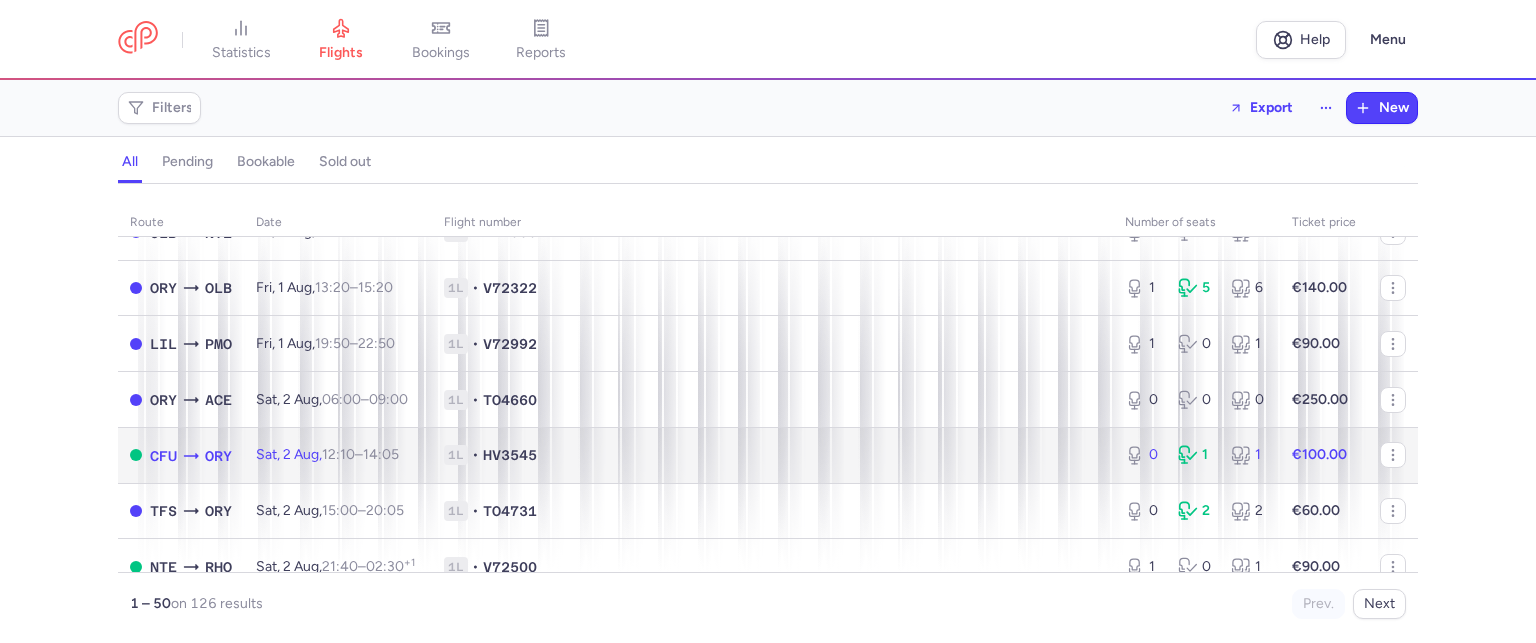 click on "1L" at bounding box center [456, 455] 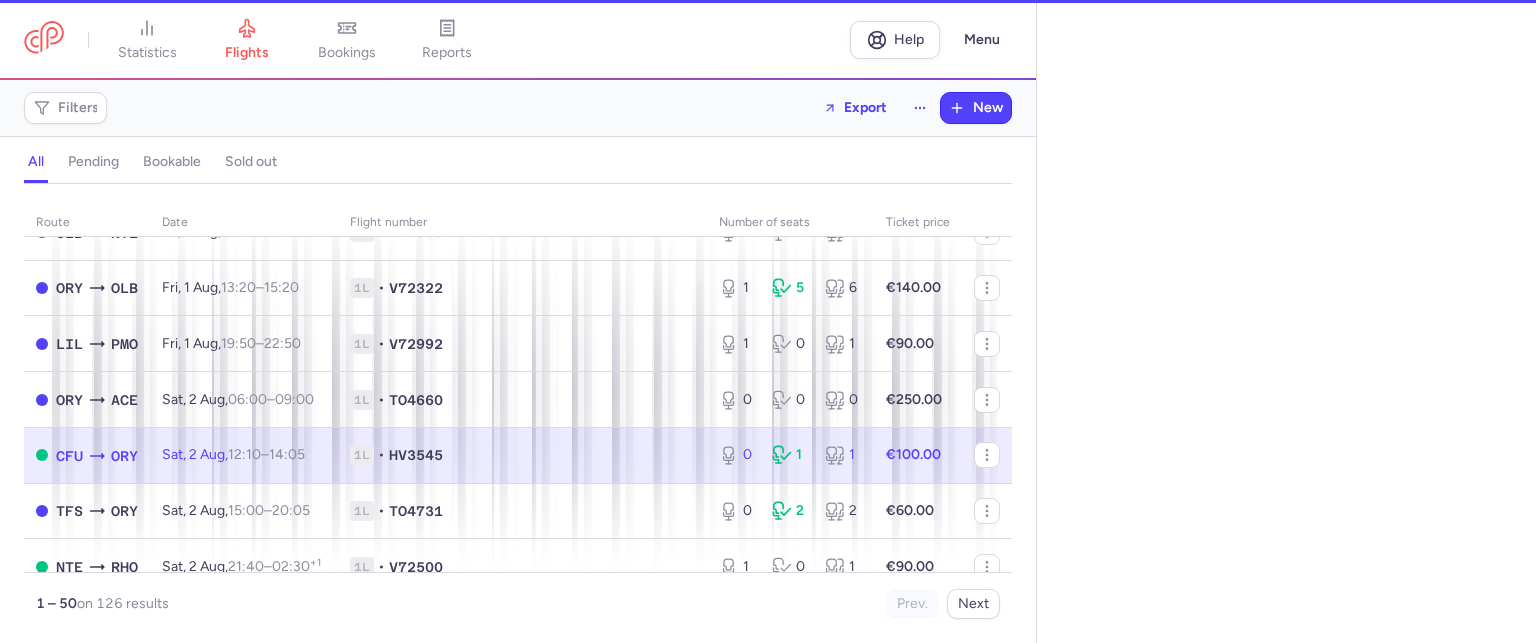 select on "days" 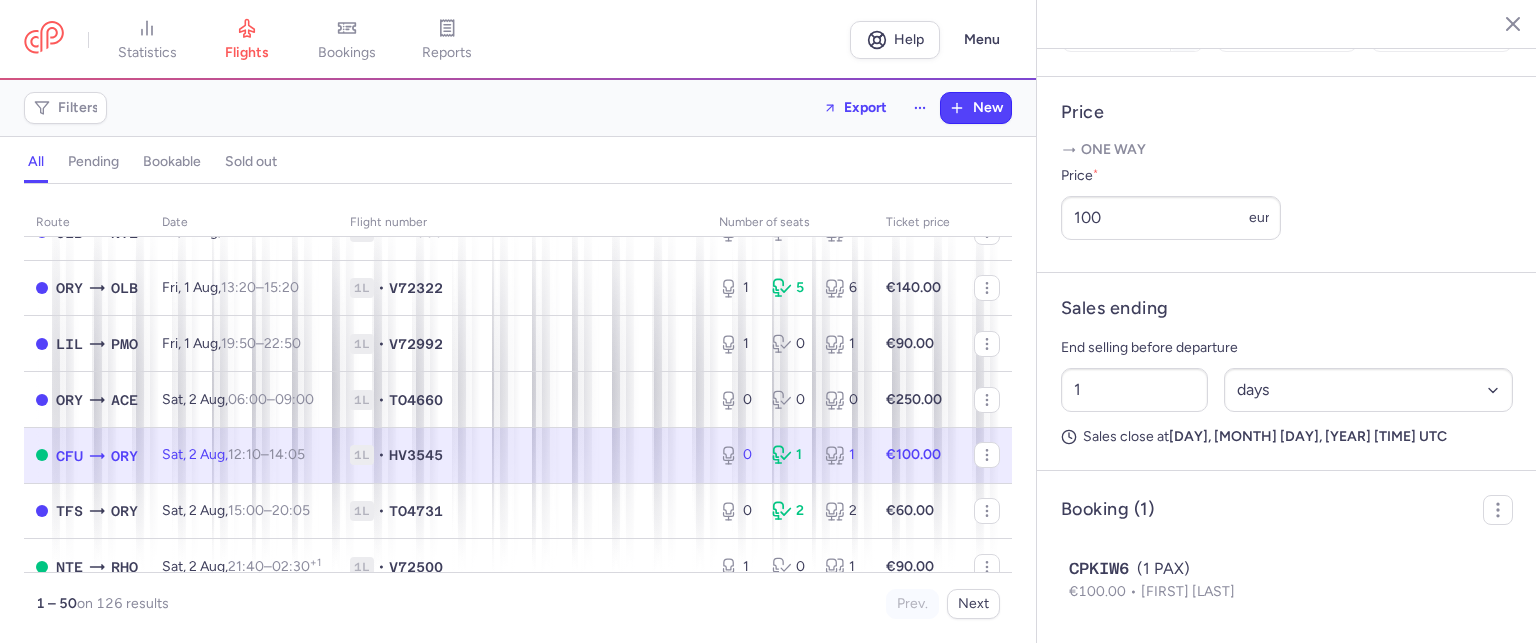 scroll, scrollTop: 787, scrollLeft: 0, axis: vertical 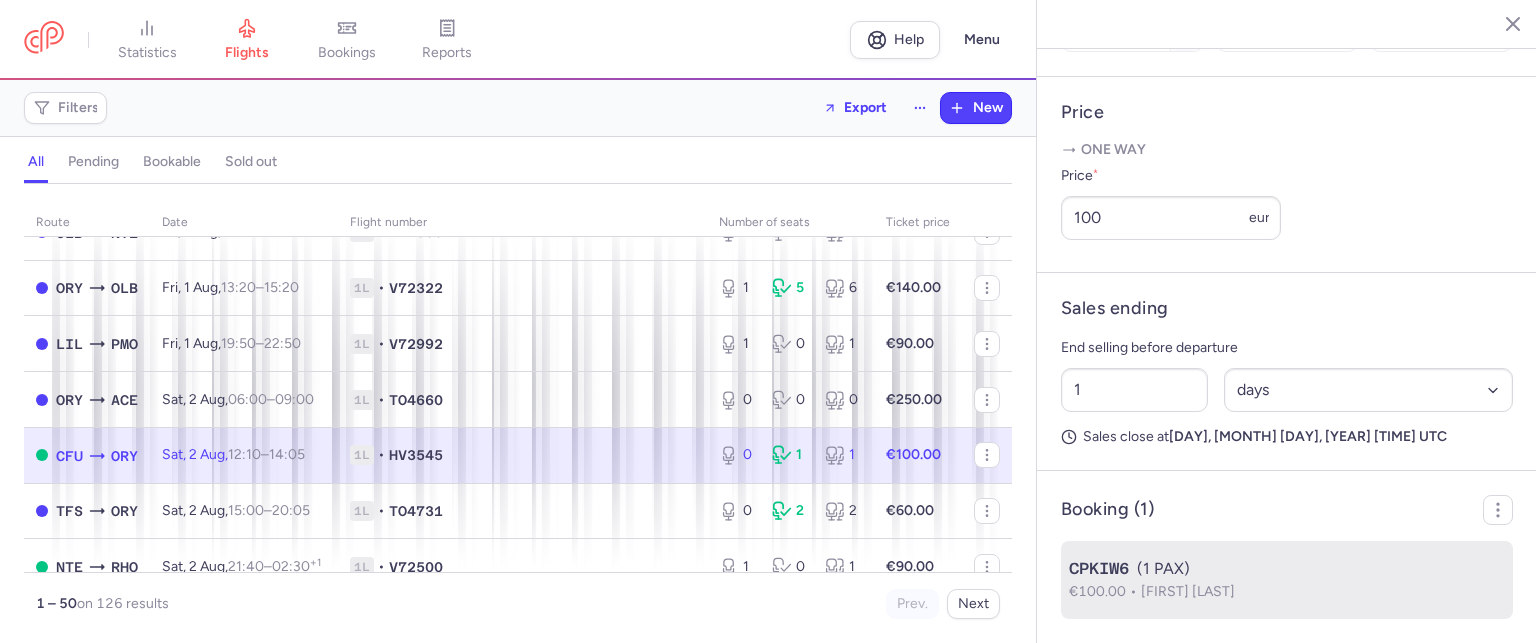 click on "[FIRST] [LAST]" at bounding box center (1188, 591) 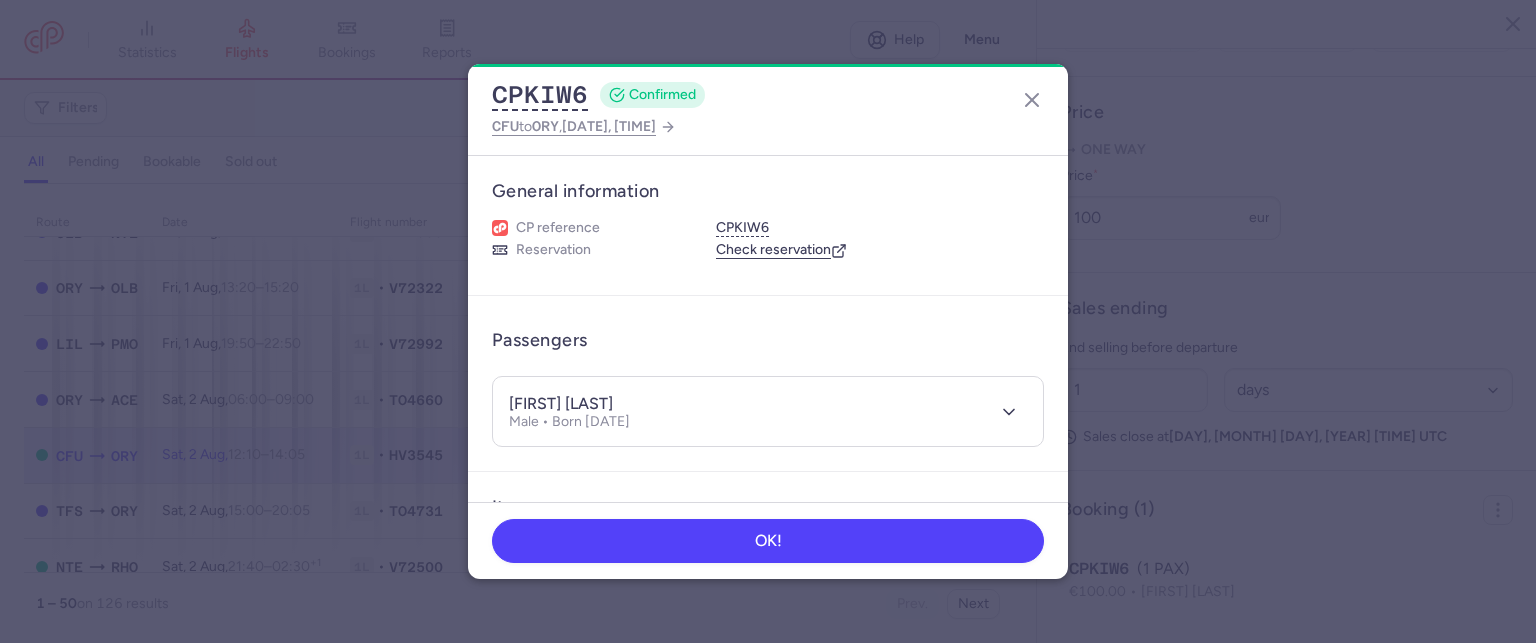 drag, startPoint x: 617, startPoint y: 398, endPoint x: 688, endPoint y: 395, distance: 71.063354 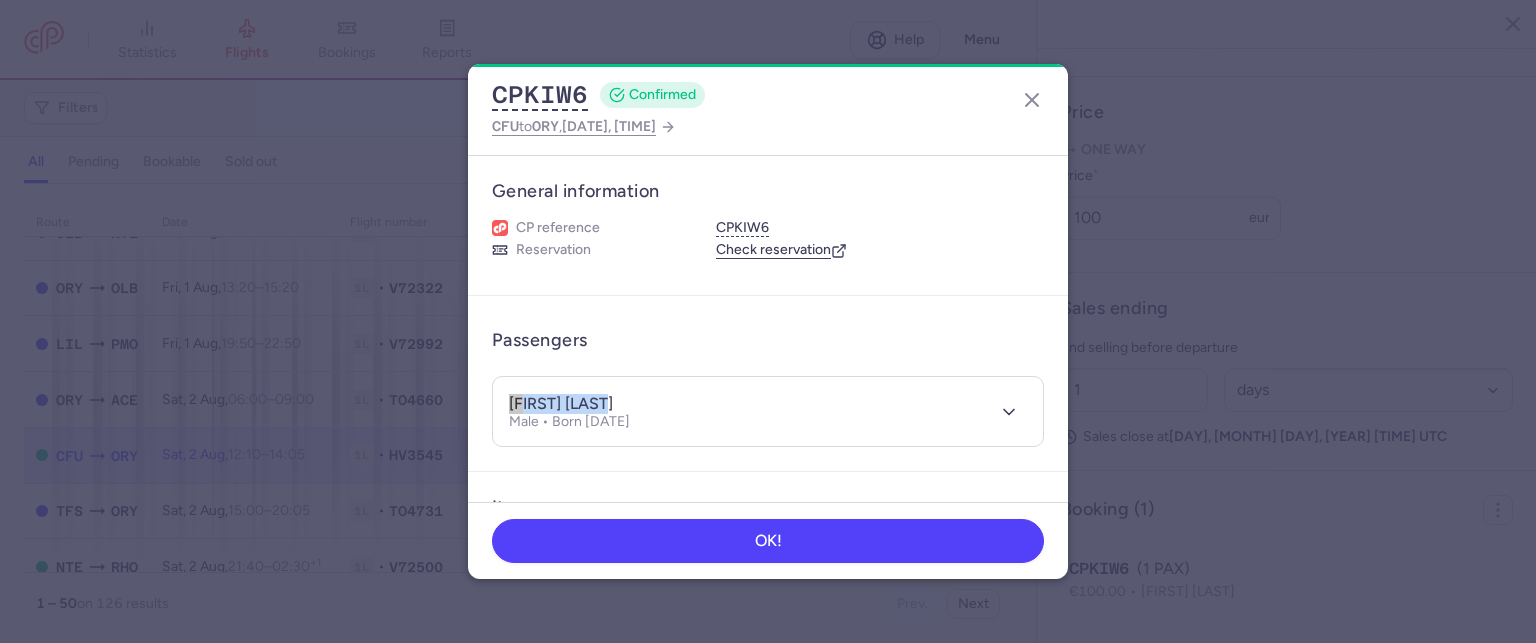 drag, startPoint x: 612, startPoint y: 402, endPoint x: 488, endPoint y: 397, distance: 124.10077 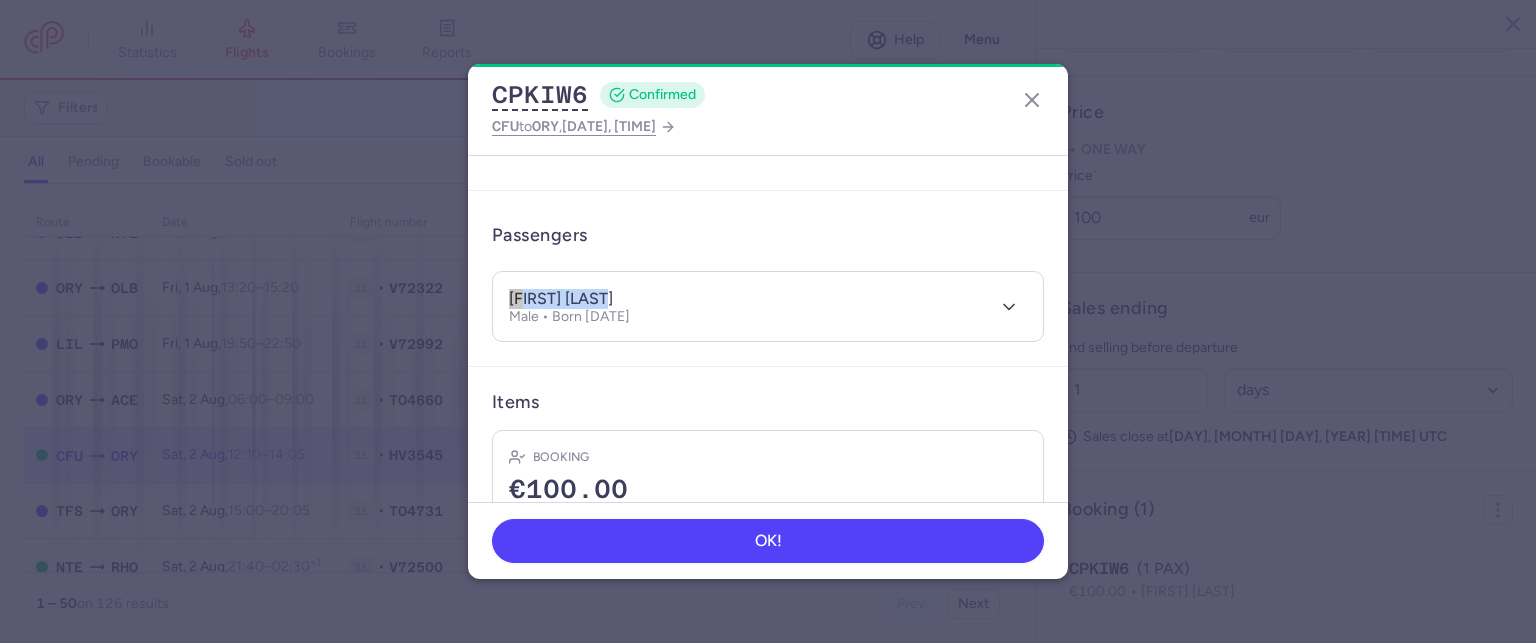 scroll, scrollTop: 236, scrollLeft: 0, axis: vertical 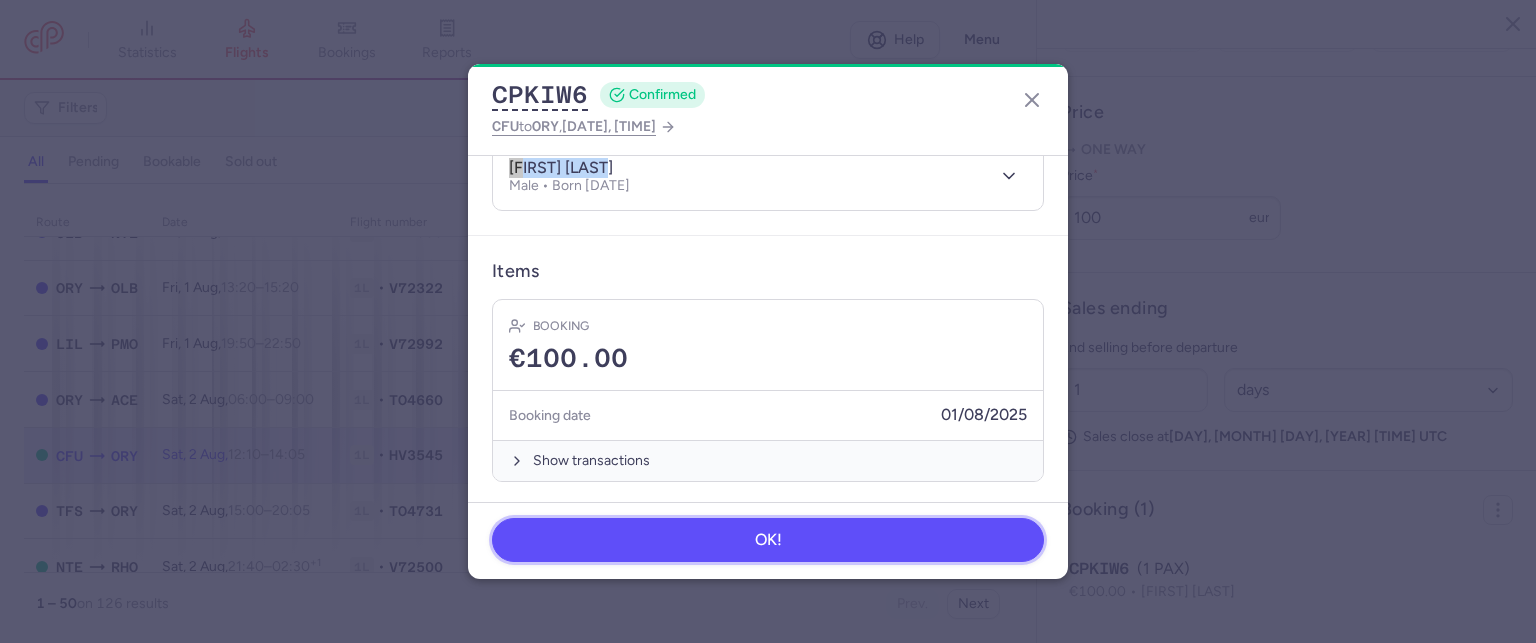 click on "OK!" at bounding box center (768, 540) 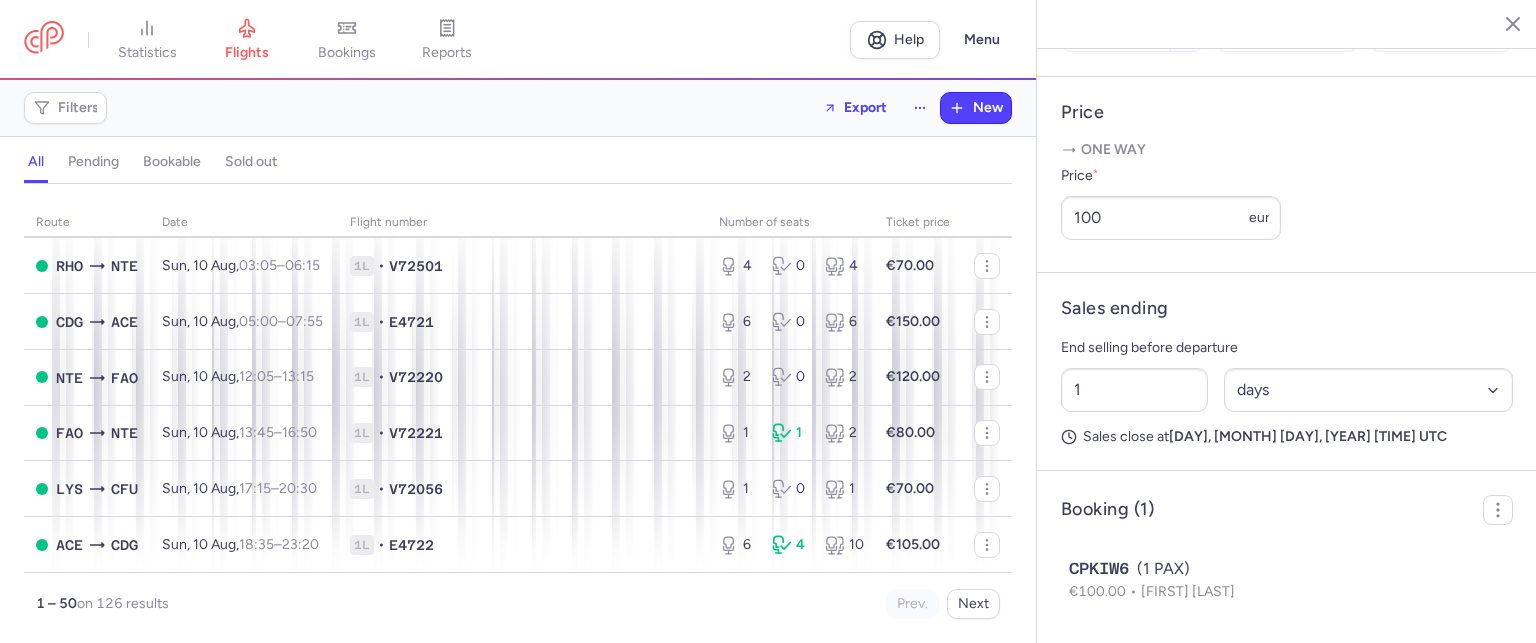 scroll, scrollTop: 2548, scrollLeft: 0, axis: vertical 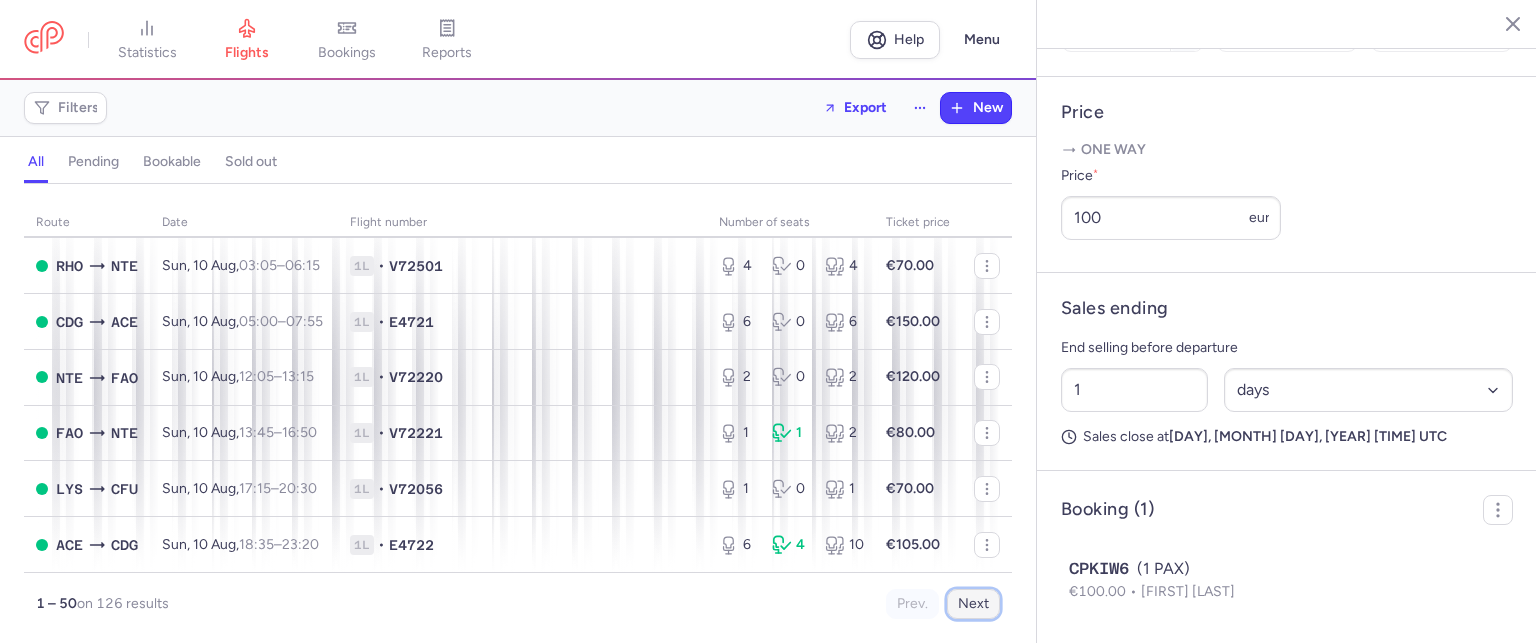 click on "Next" at bounding box center (973, 604) 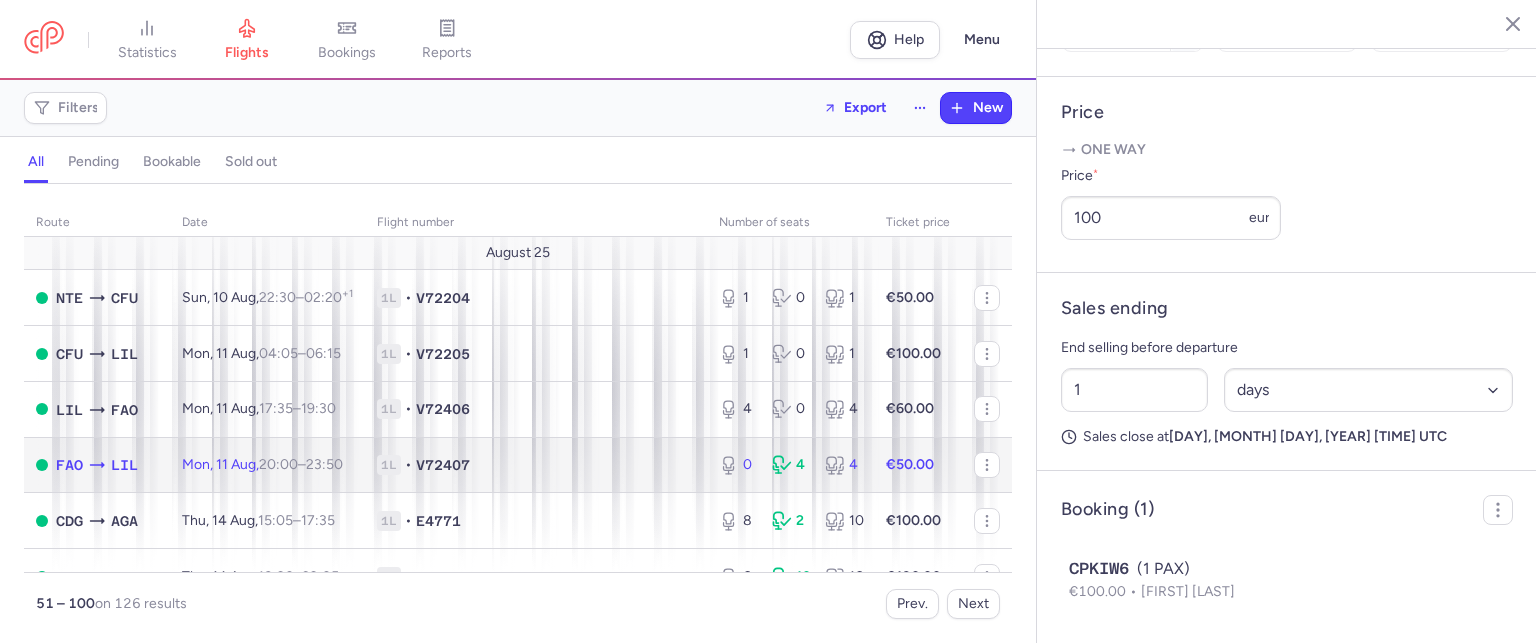 click on "1L • V72407" at bounding box center (536, 465) 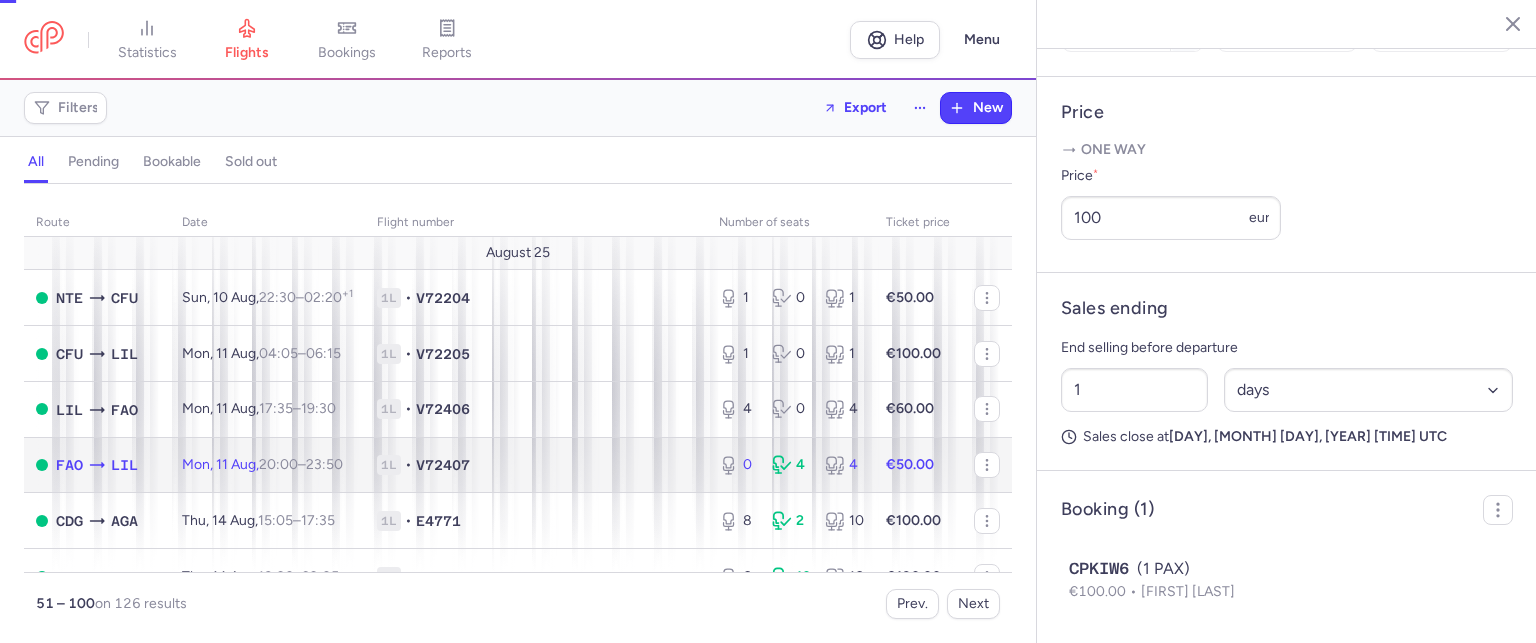 type on "2" 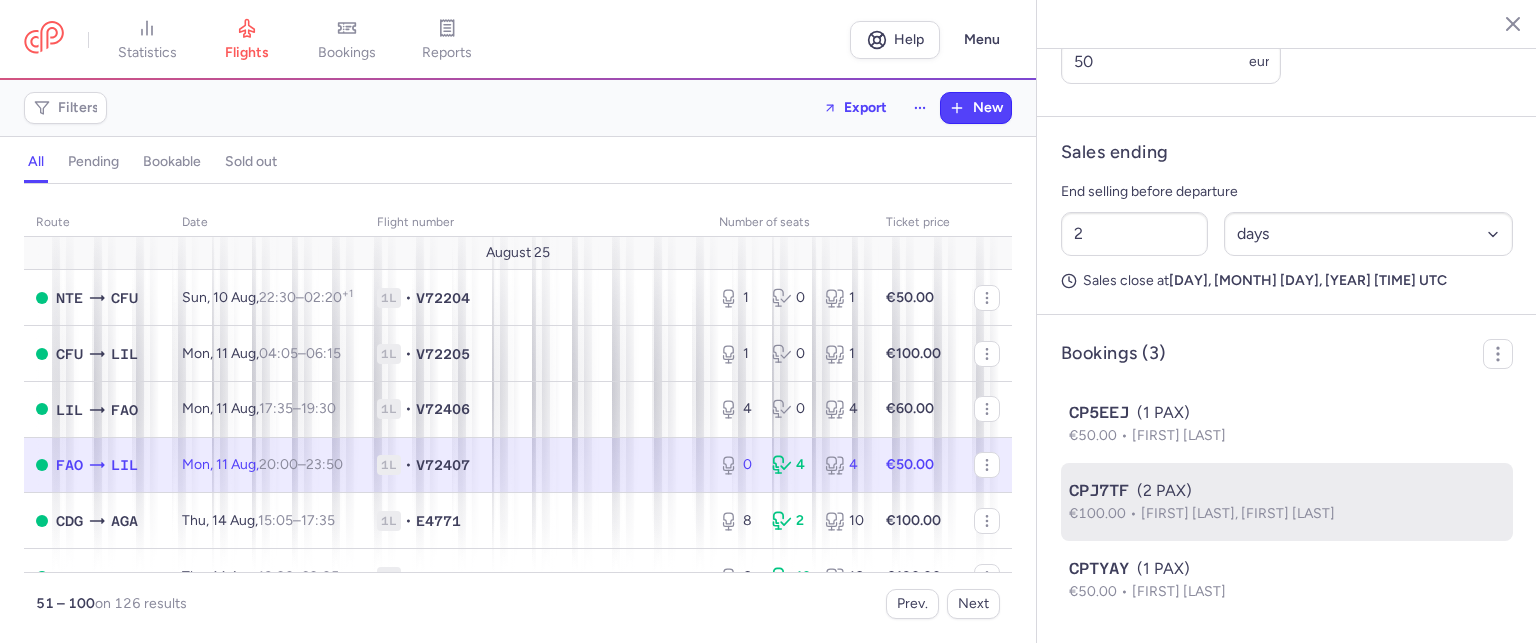 scroll, scrollTop: 943, scrollLeft: 0, axis: vertical 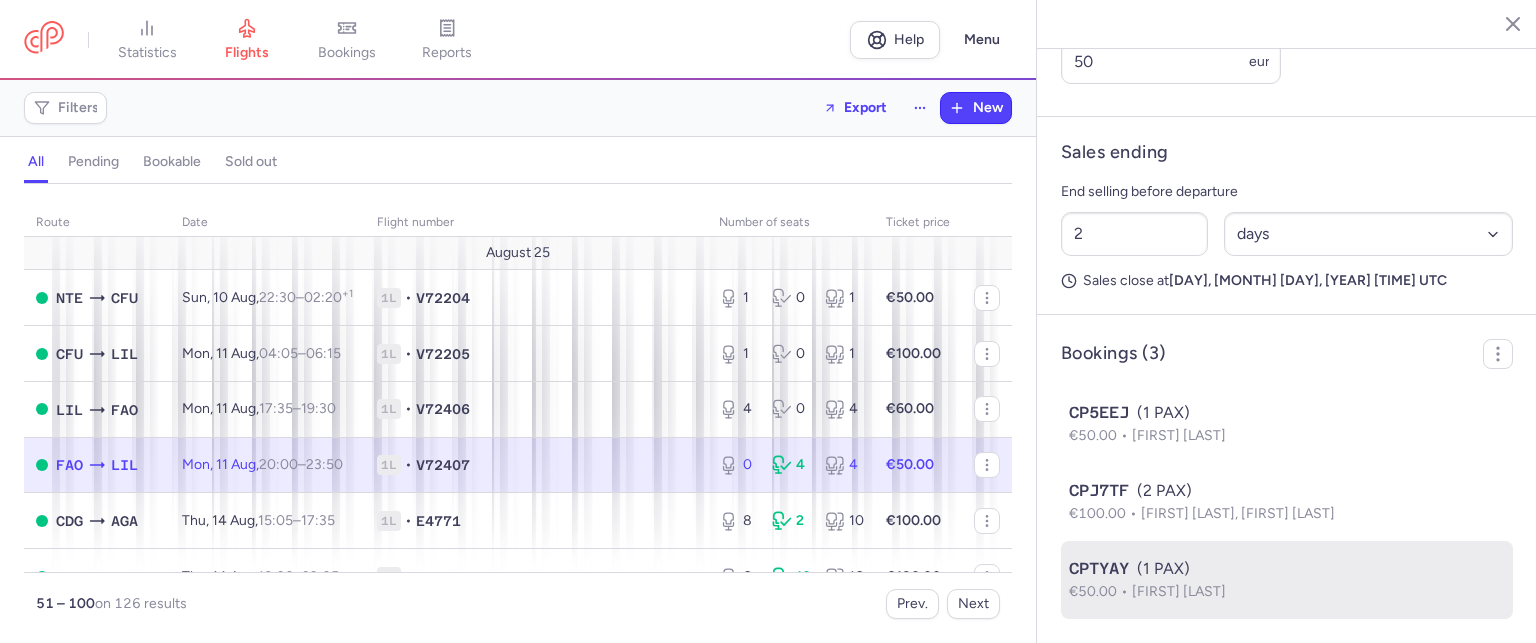 click on "CPTYAY  (1 PAX)" at bounding box center [1287, 569] 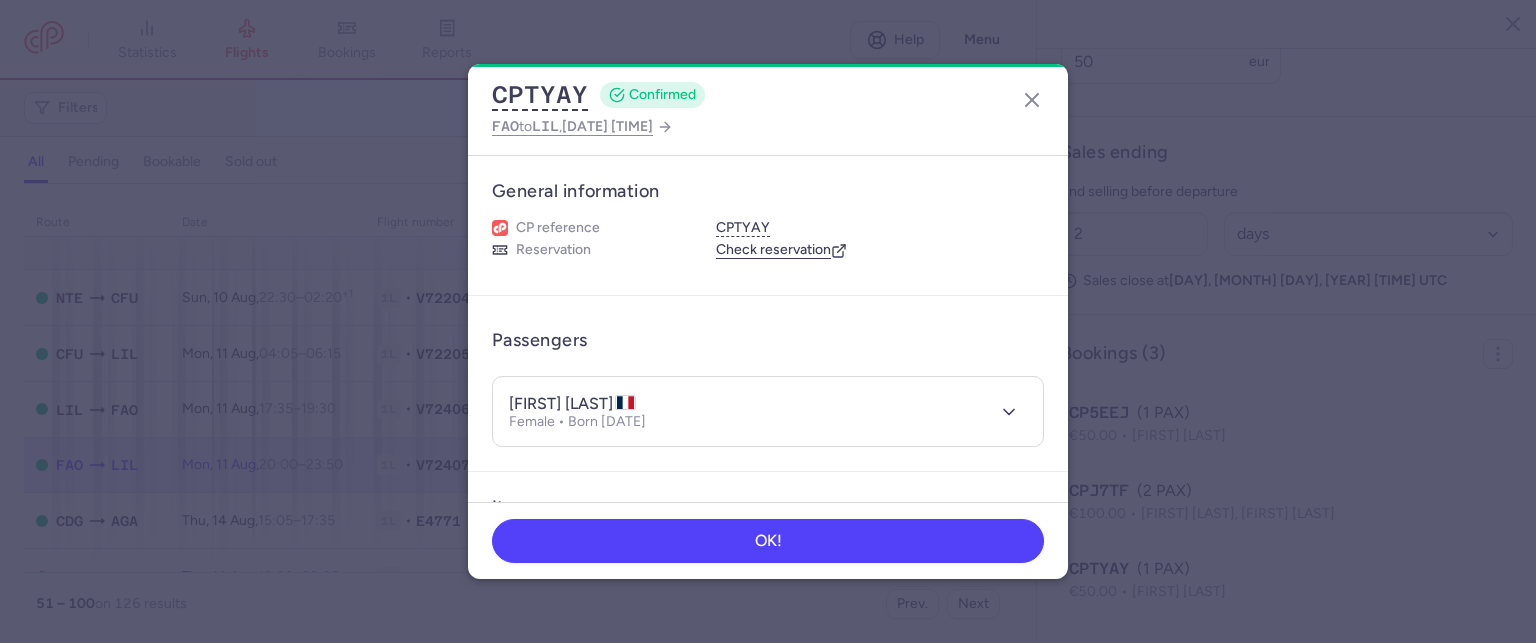 drag, startPoint x: 589, startPoint y: 399, endPoint x: 673, endPoint y: 392, distance: 84.29116 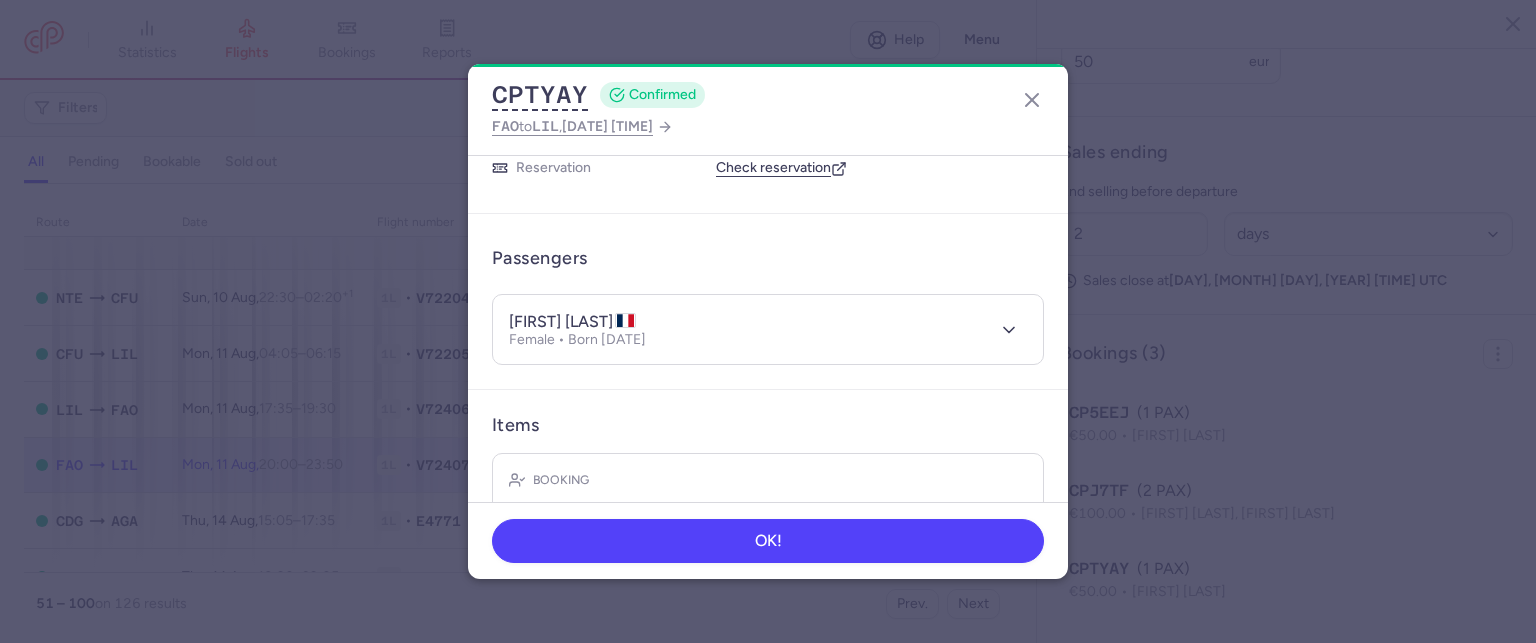 scroll, scrollTop: 200, scrollLeft: 0, axis: vertical 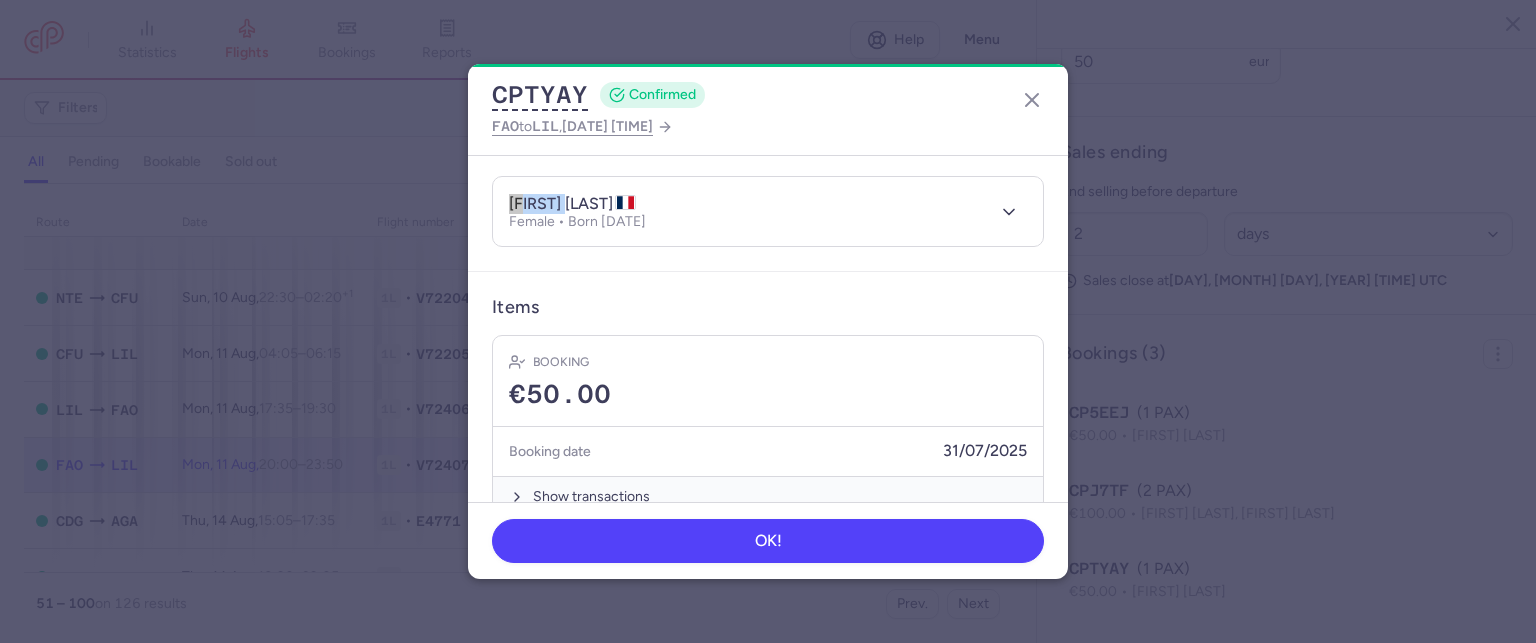 drag, startPoint x: 578, startPoint y: 204, endPoint x: 485, endPoint y: 204, distance: 93 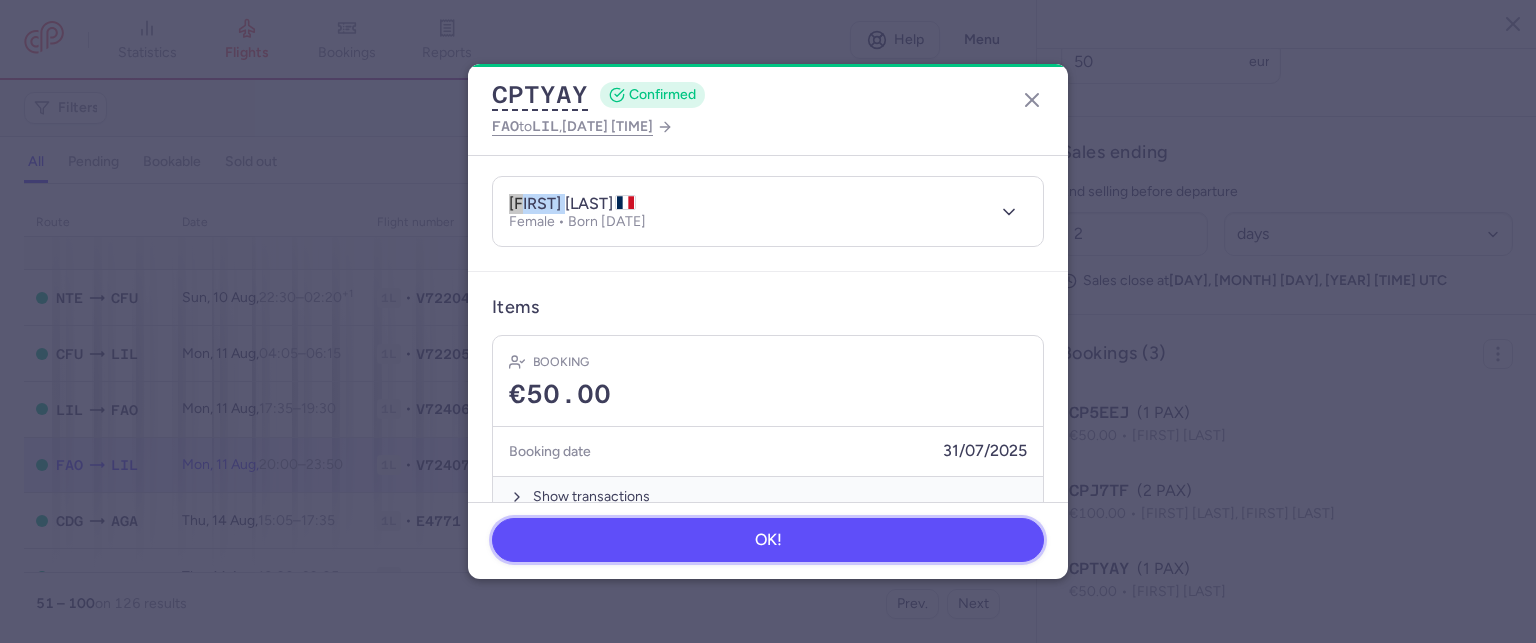 click on "OK!" at bounding box center [768, 540] 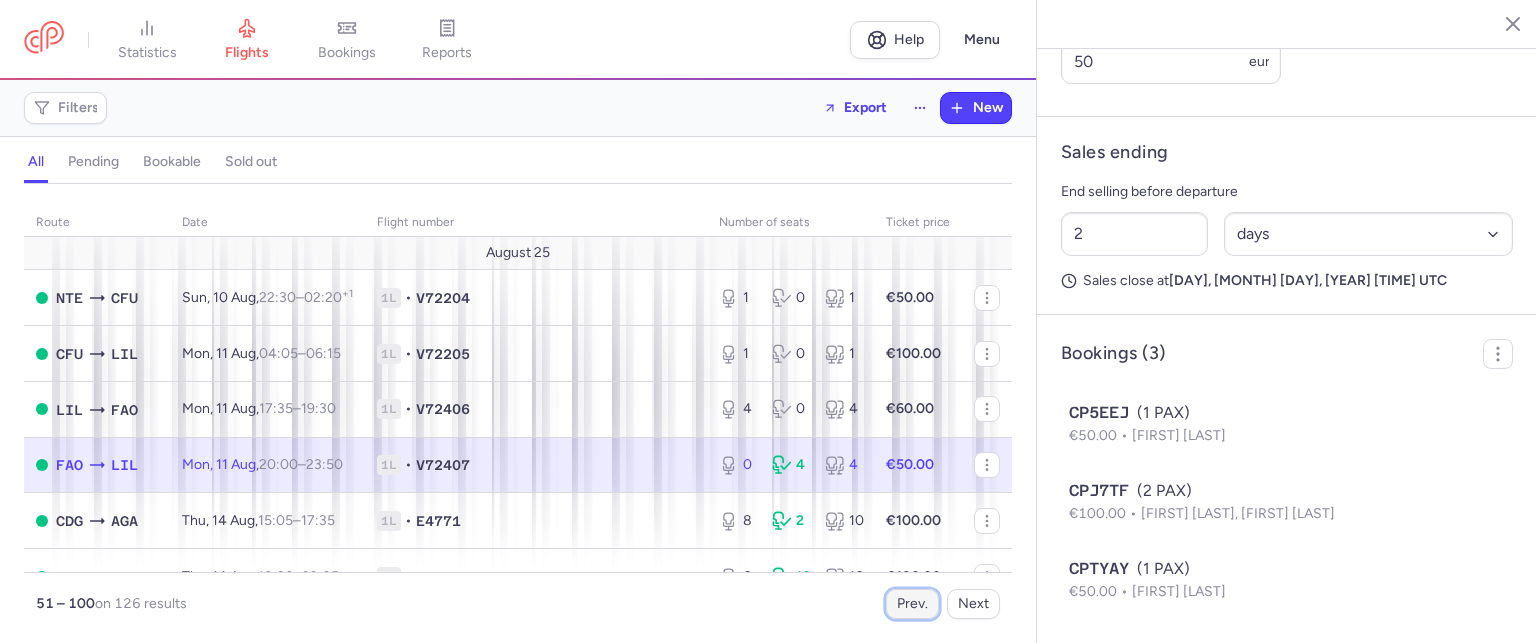 click on "Prev." at bounding box center [912, 604] 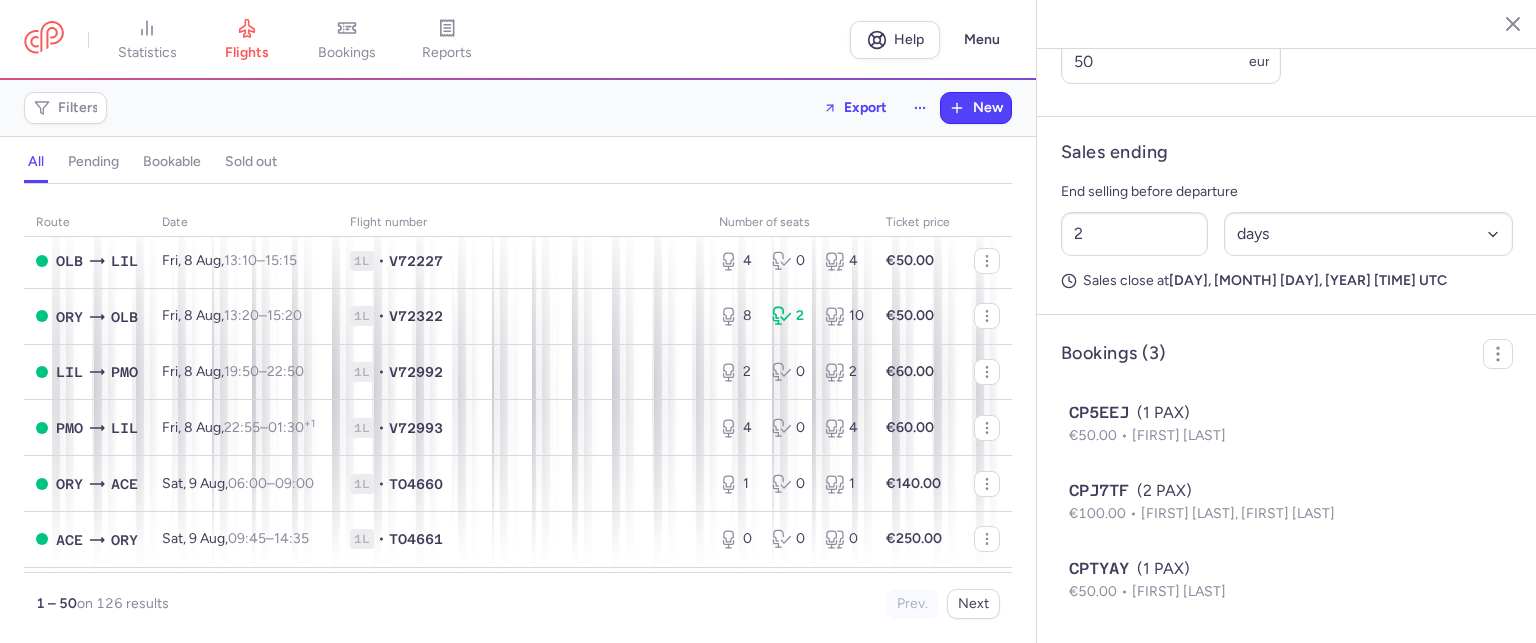 scroll, scrollTop: 1700, scrollLeft: 0, axis: vertical 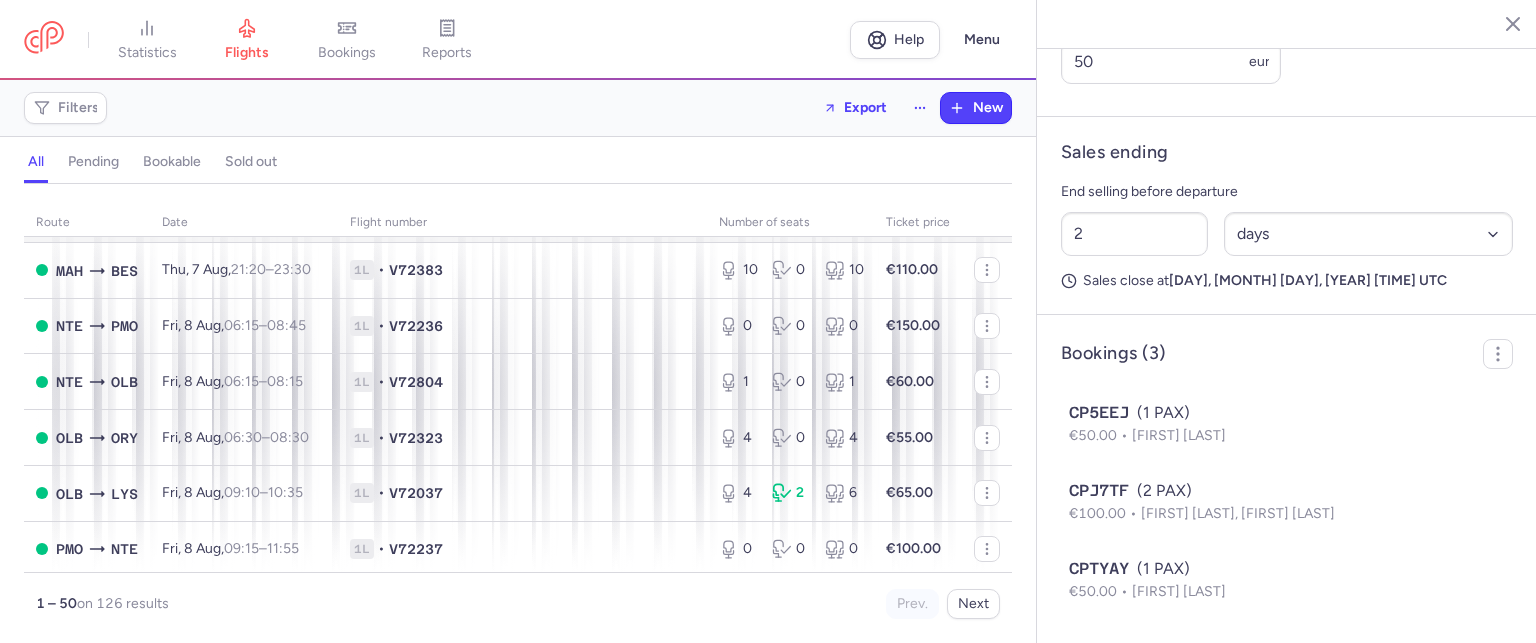 click on "1L • E4771" at bounding box center [522, 215] 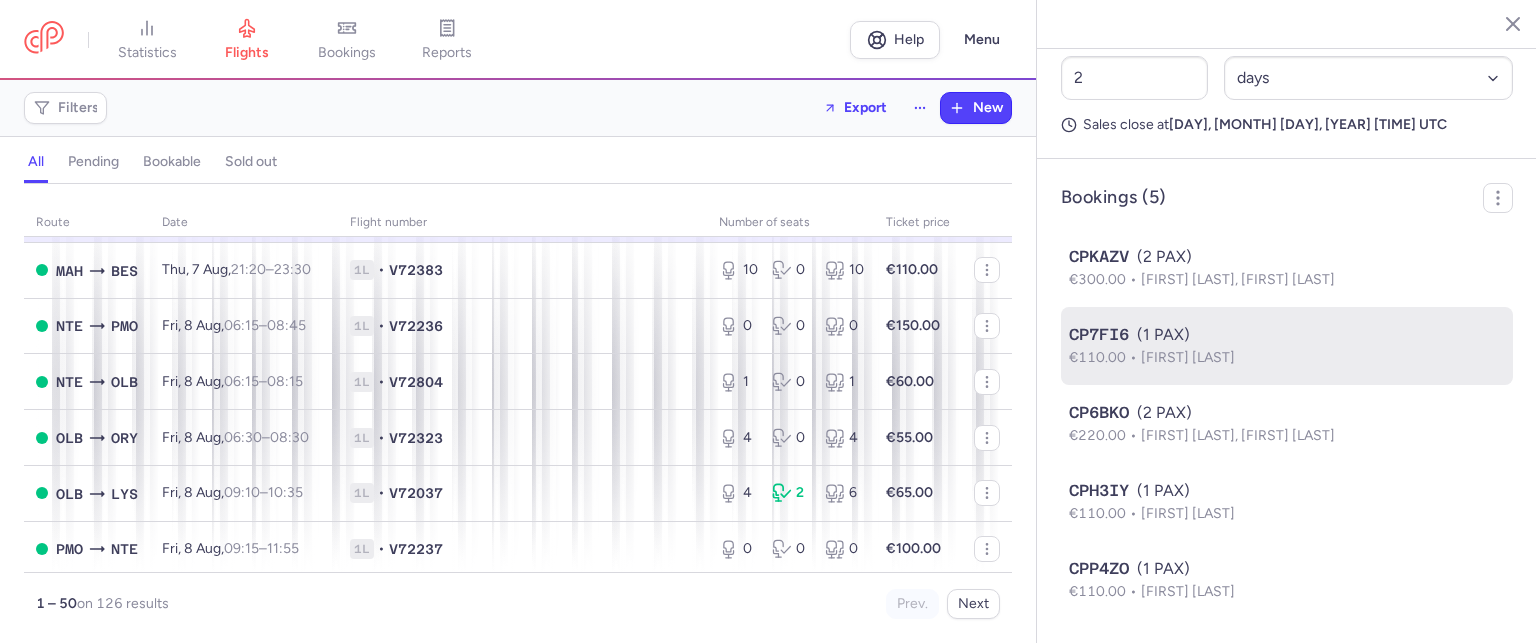 scroll, scrollTop: 1099, scrollLeft: 0, axis: vertical 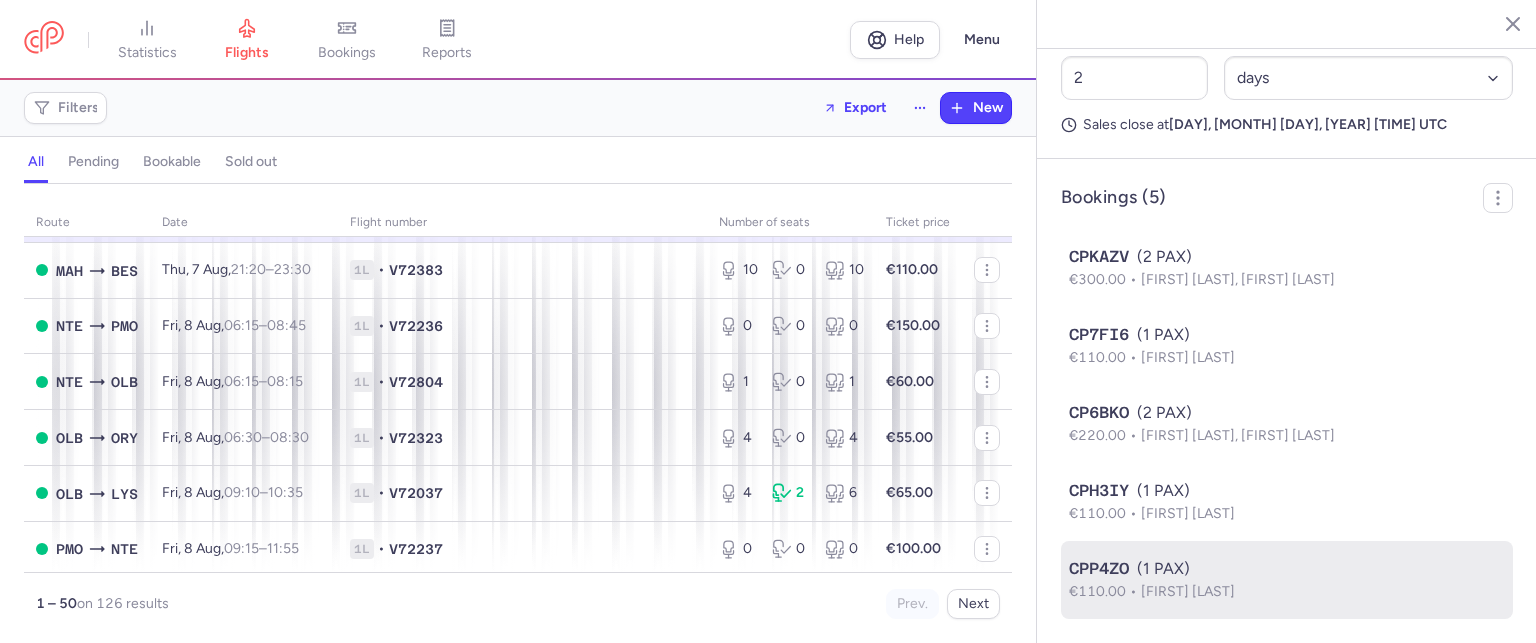 click on "CPP4ZO  (1 PAX)" at bounding box center (1287, 569) 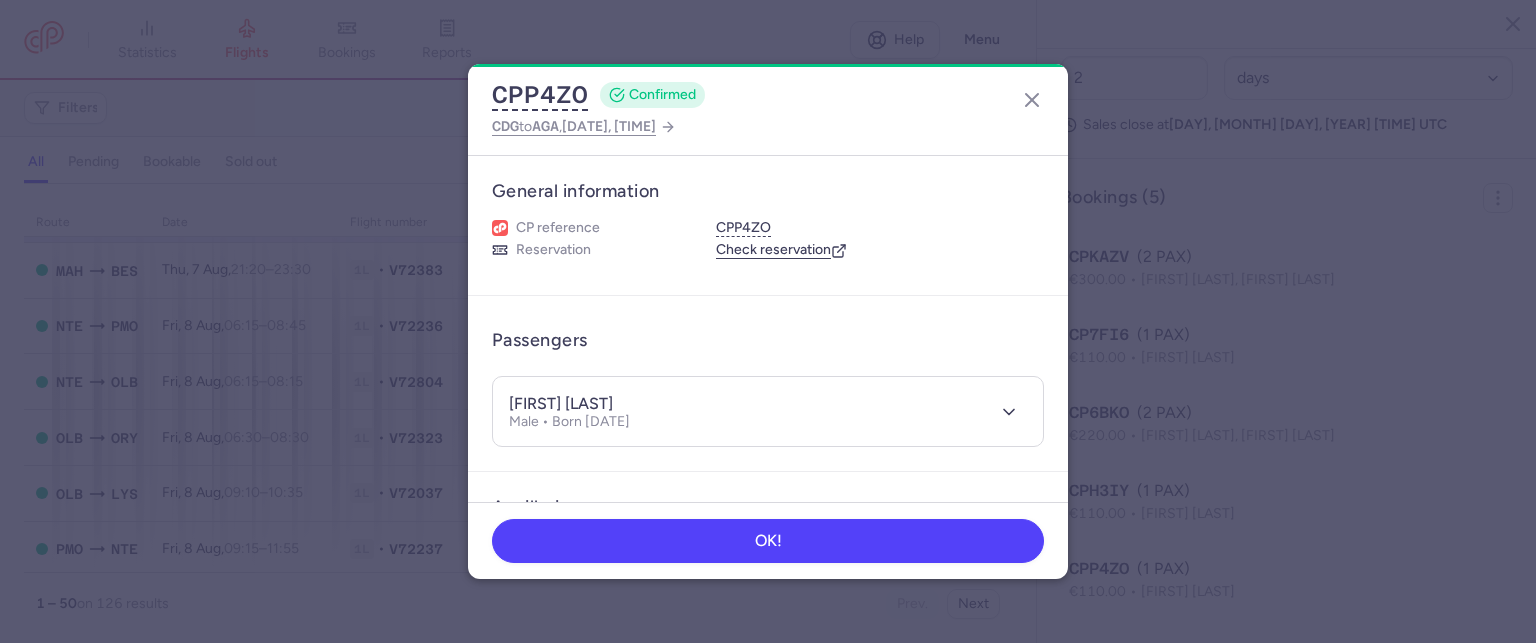scroll, scrollTop: 300, scrollLeft: 0, axis: vertical 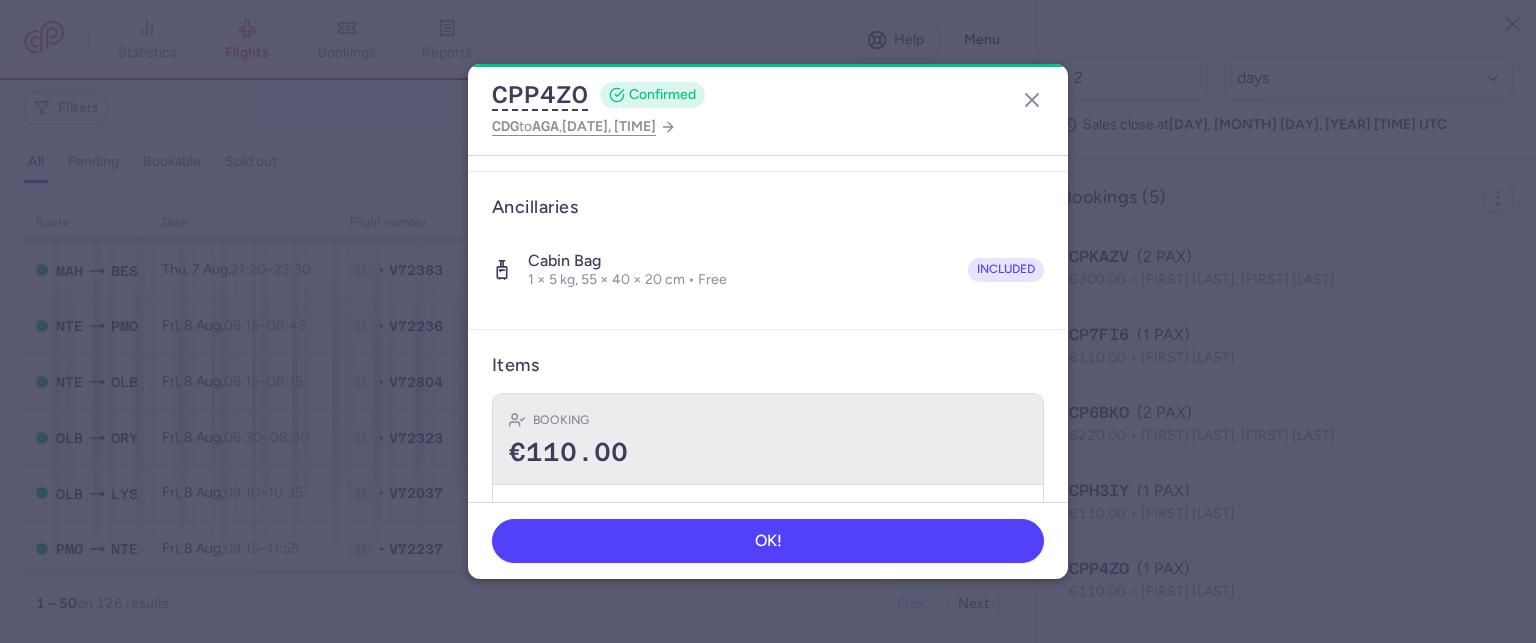 click on "€110.00" at bounding box center [768, 453] 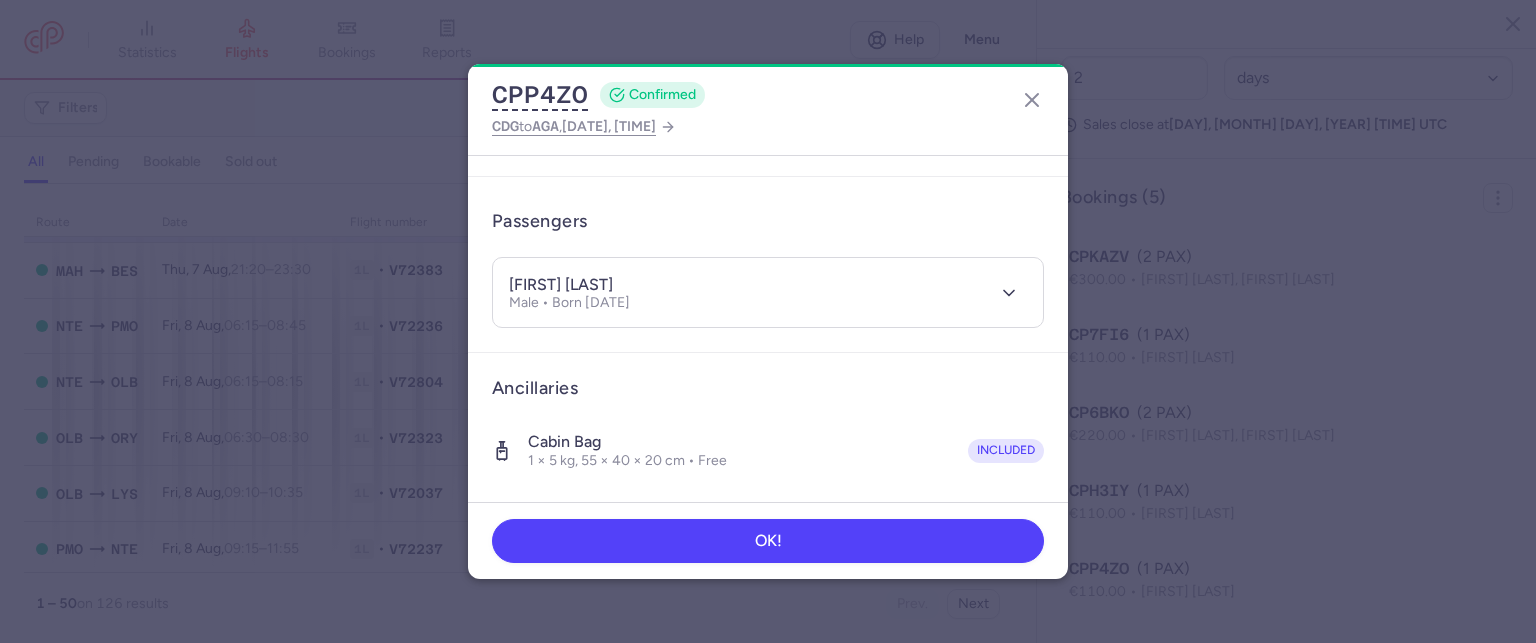 scroll, scrollTop: 100, scrollLeft: 0, axis: vertical 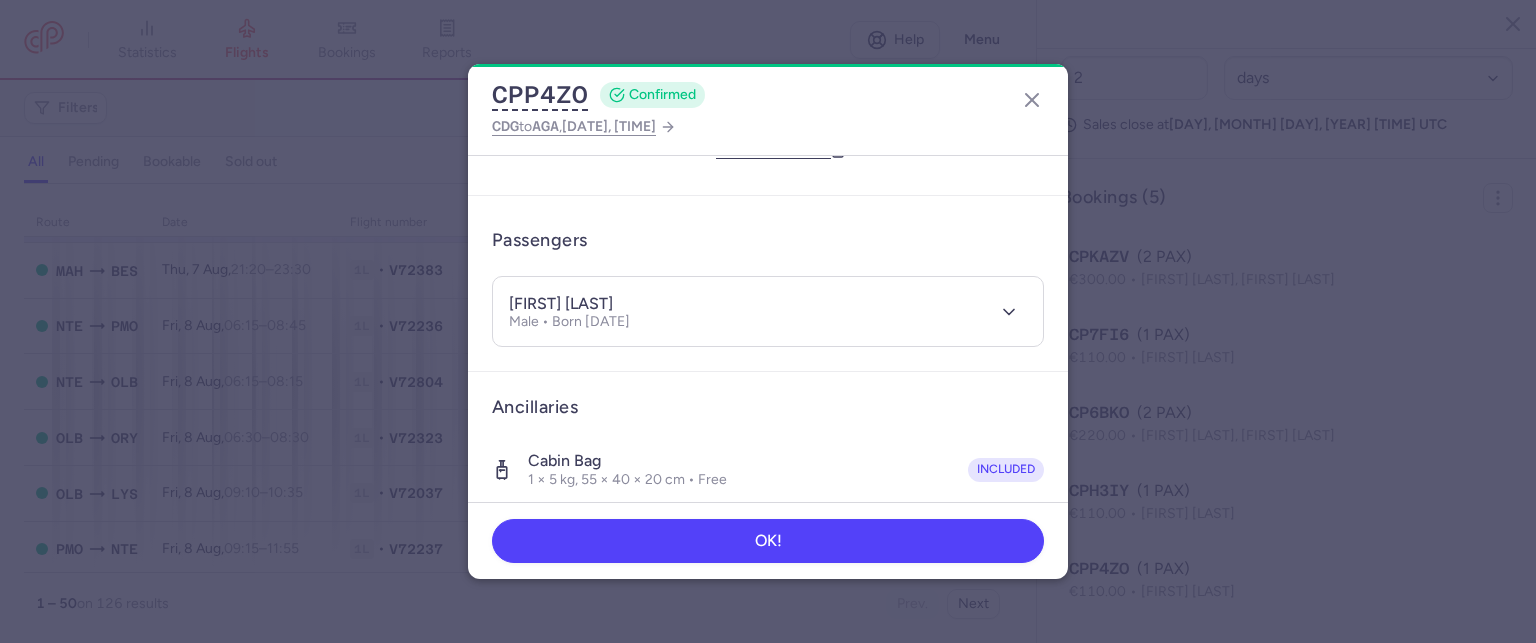 drag, startPoint x: 594, startPoint y: 301, endPoint x: 668, endPoint y: 302, distance: 74.00676 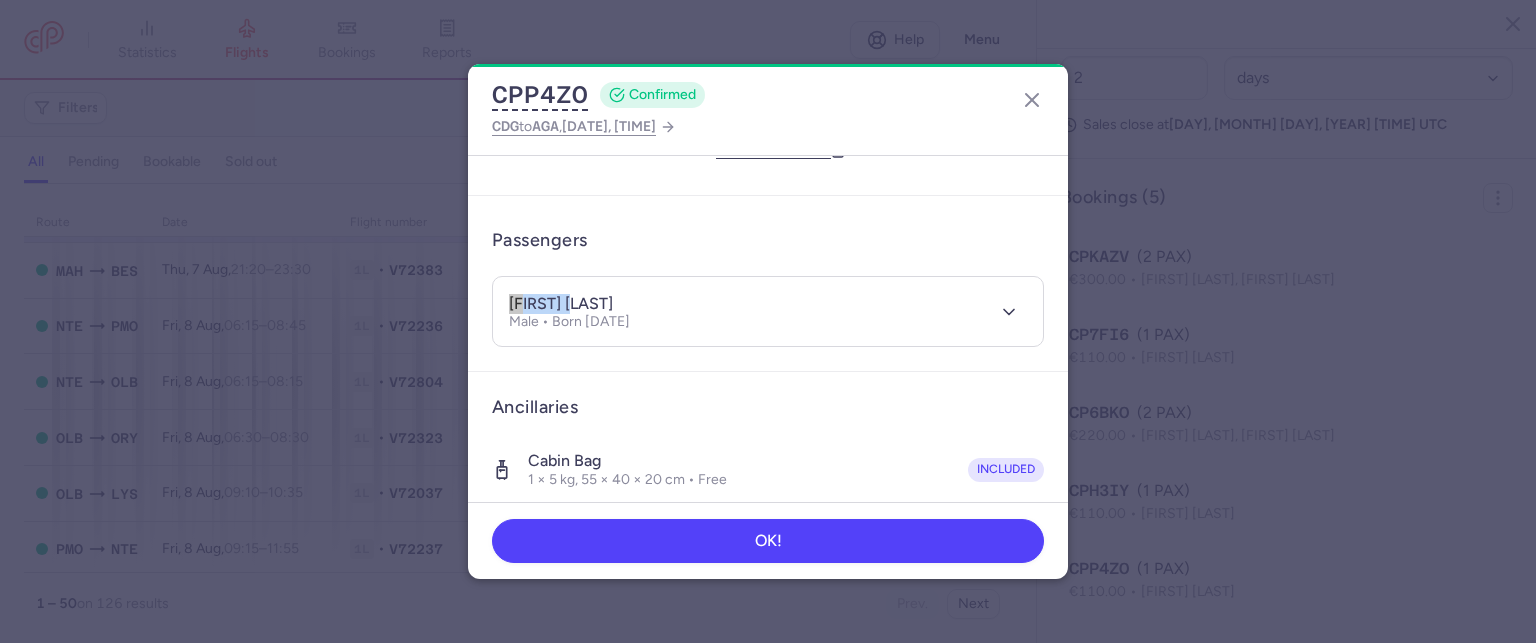 drag, startPoint x: 580, startPoint y: 299, endPoint x: 462, endPoint y: 299, distance: 118 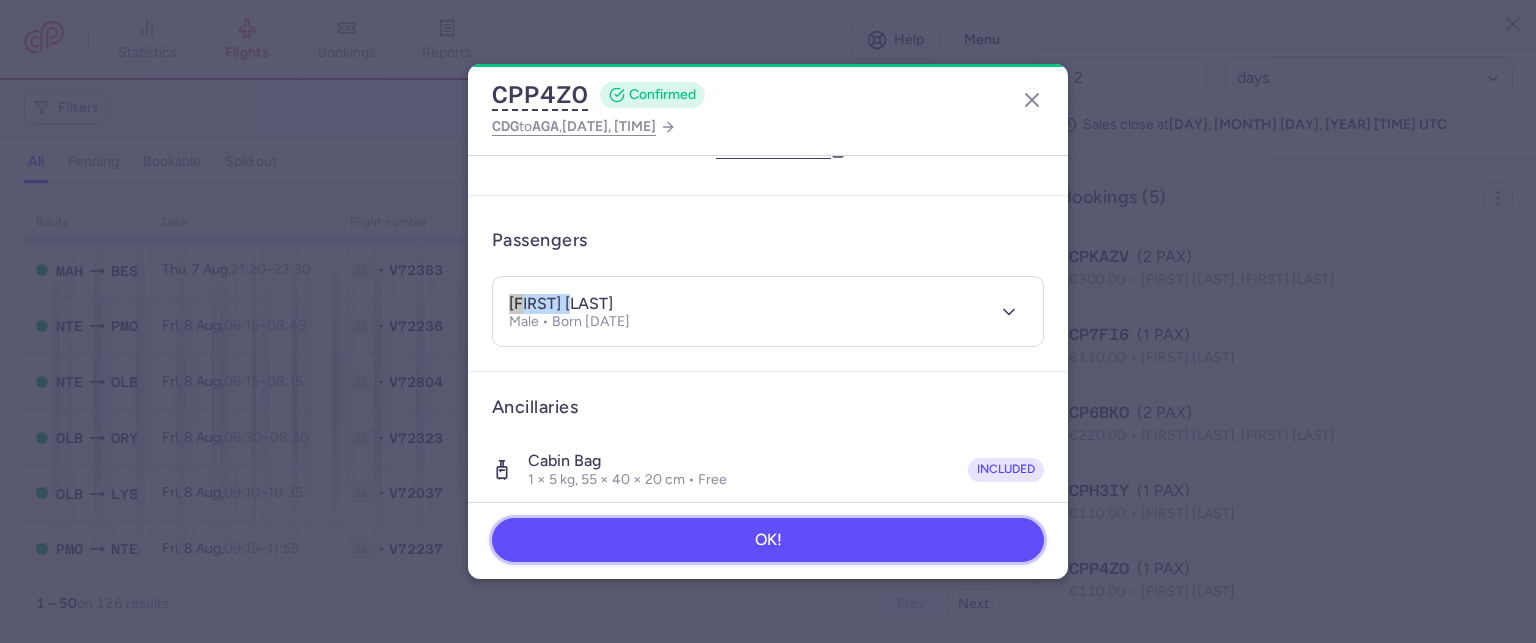 click on "OK!" at bounding box center (768, 540) 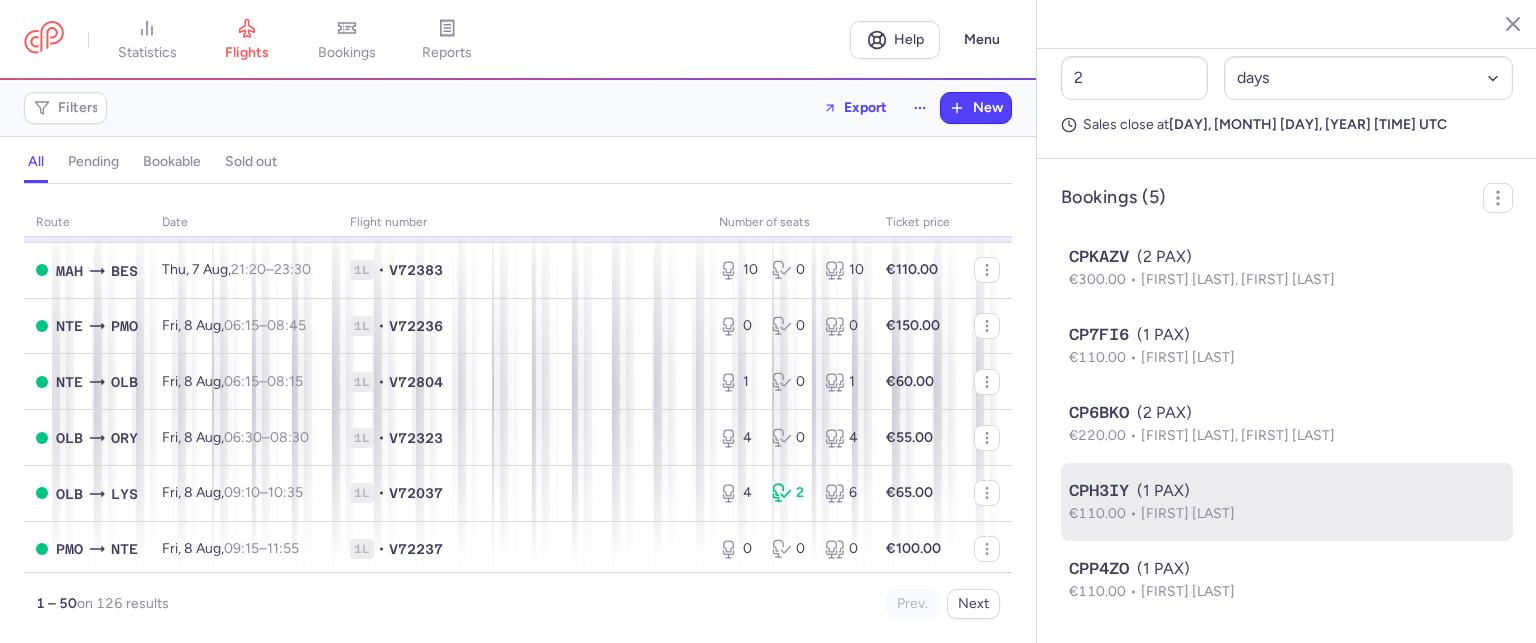 click on "€110.00" at bounding box center (1105, 513) 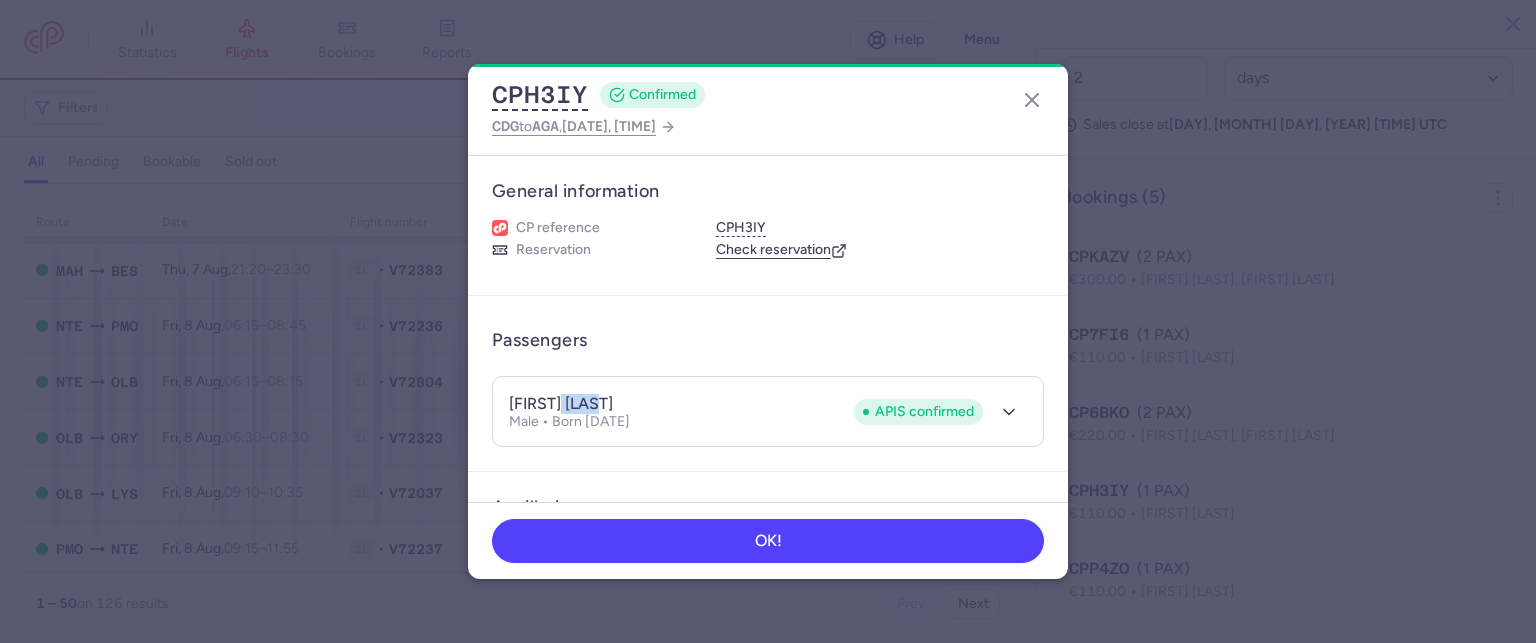 drag, startPoint x: 558, startPoint y: 399, endPoint x: 613, endPoint y: 399, distance: 55 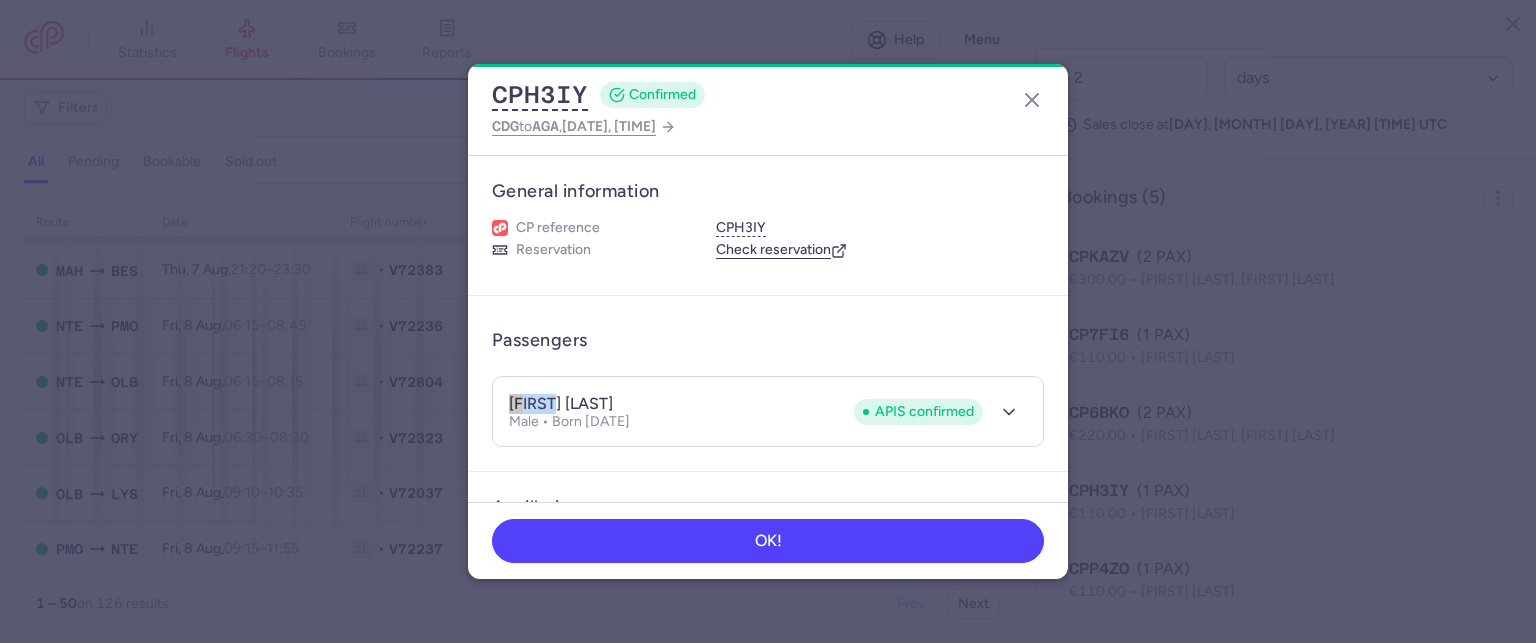 drag, startPoint x: 551, startPoint y: 396, endPoint x: 461, endPoint y: 396, distance: 90 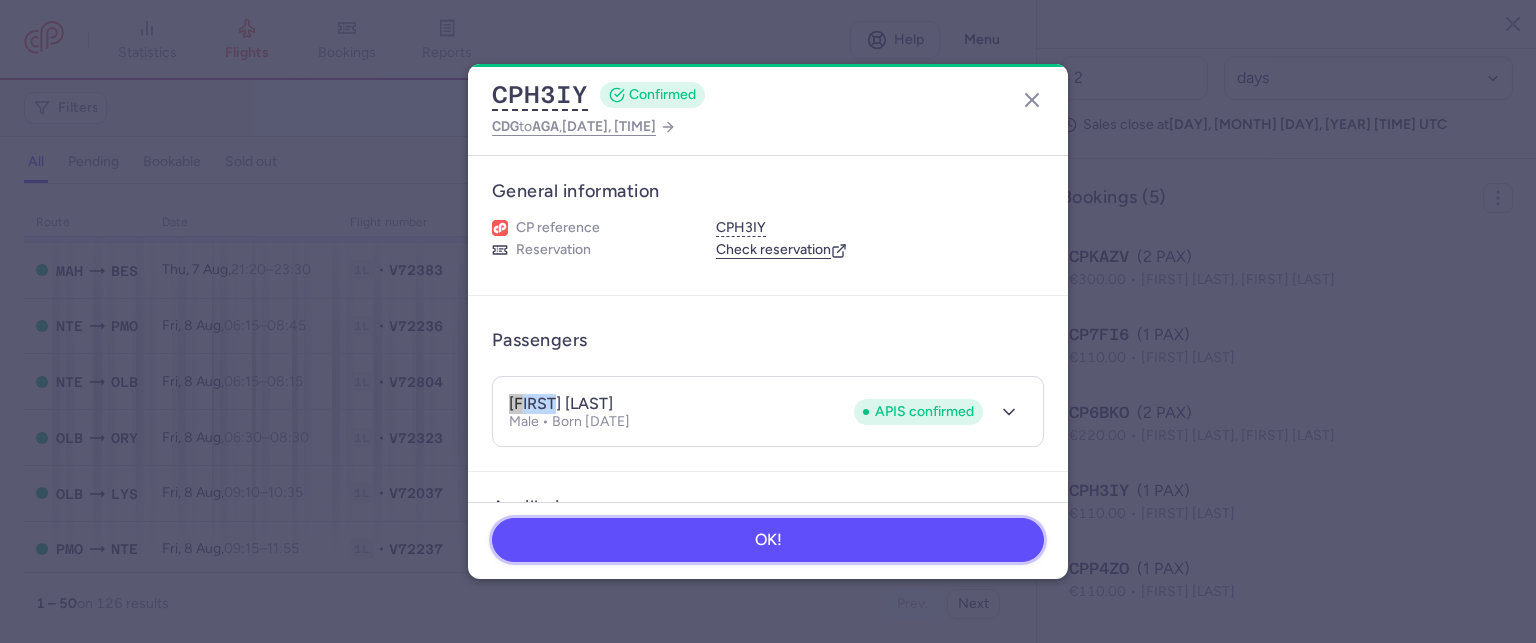 click on "OK!" at bounding box center [768, 540] 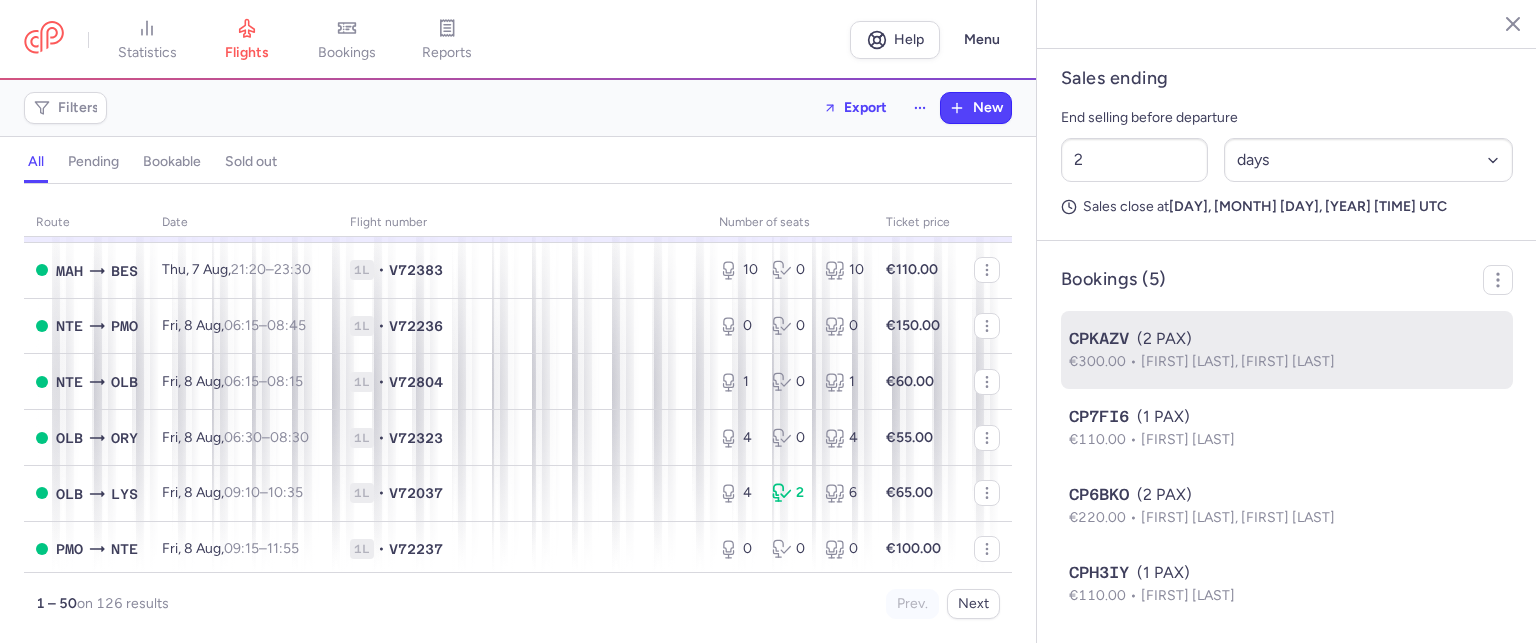 scroll, scrollTop: 799, scrollLeft: 0, axis: vertical 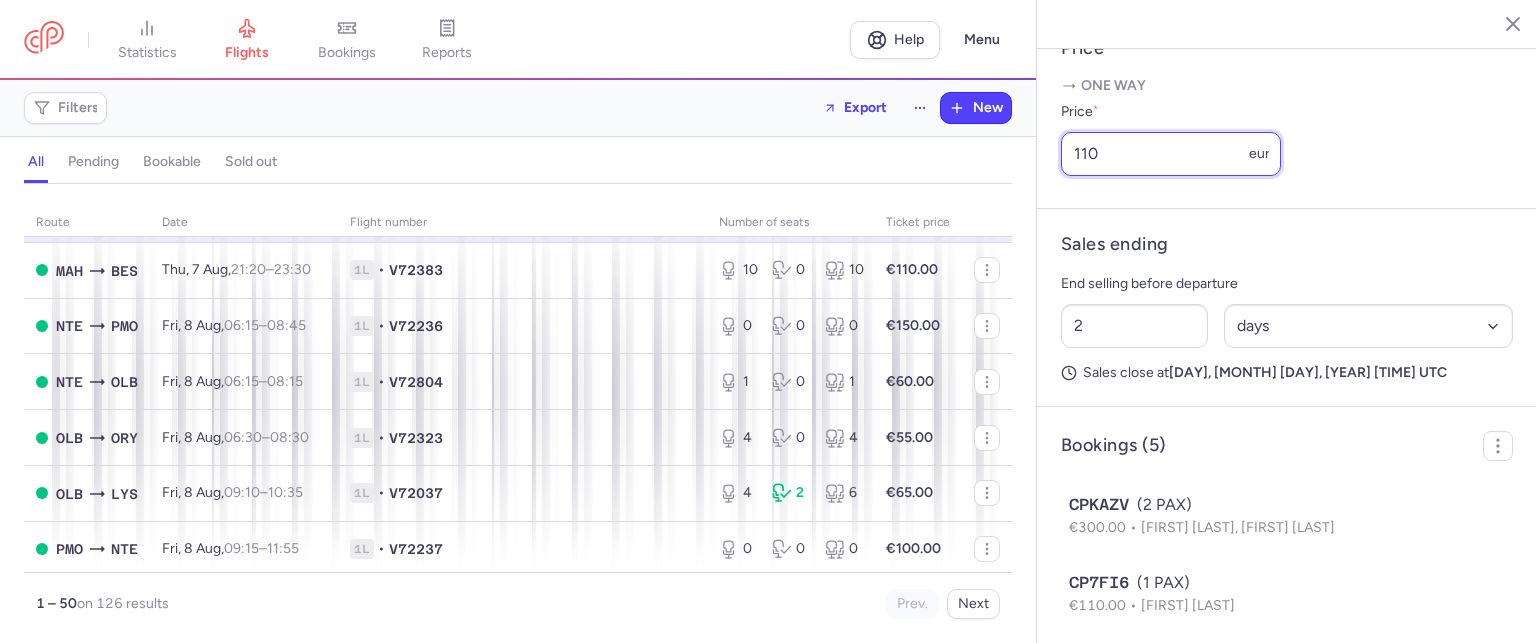 drag, startPoint x: 1144, startPoint y: 216, endPoint x: 1000, endPoint y: 204, distance: 144.49913 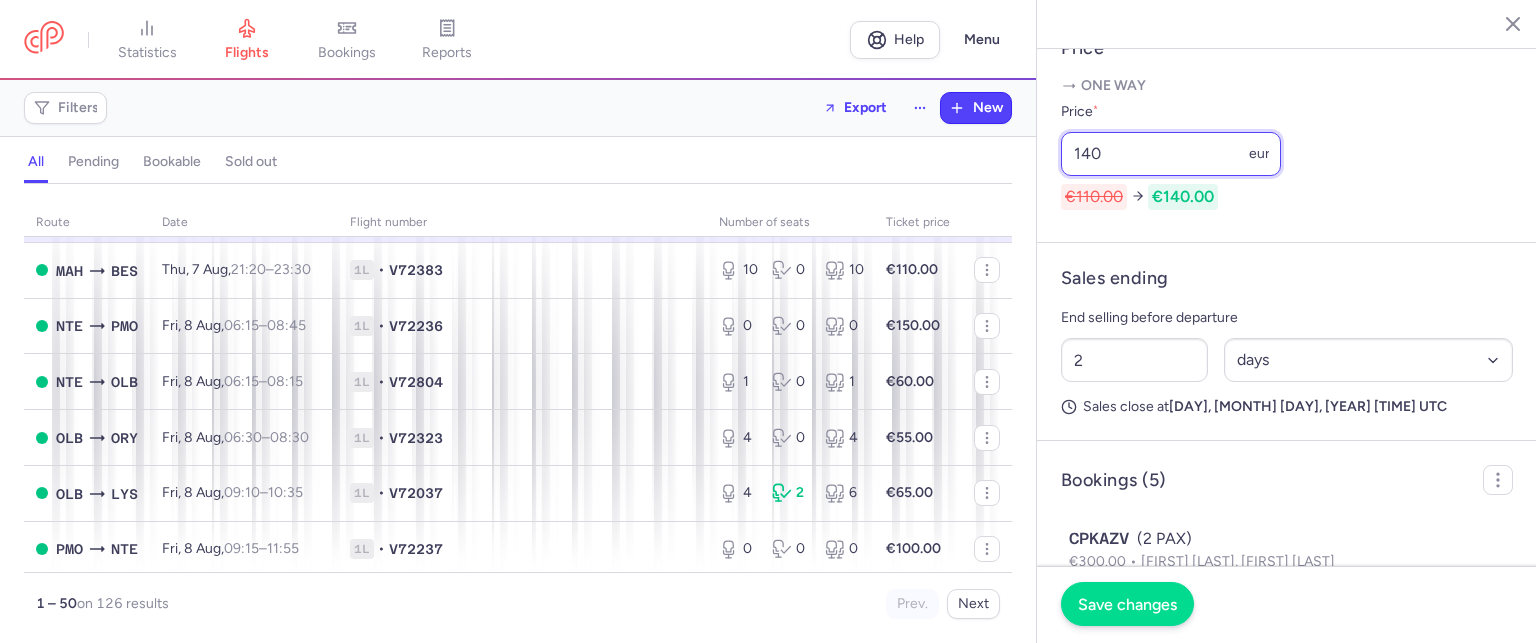 type on "140" 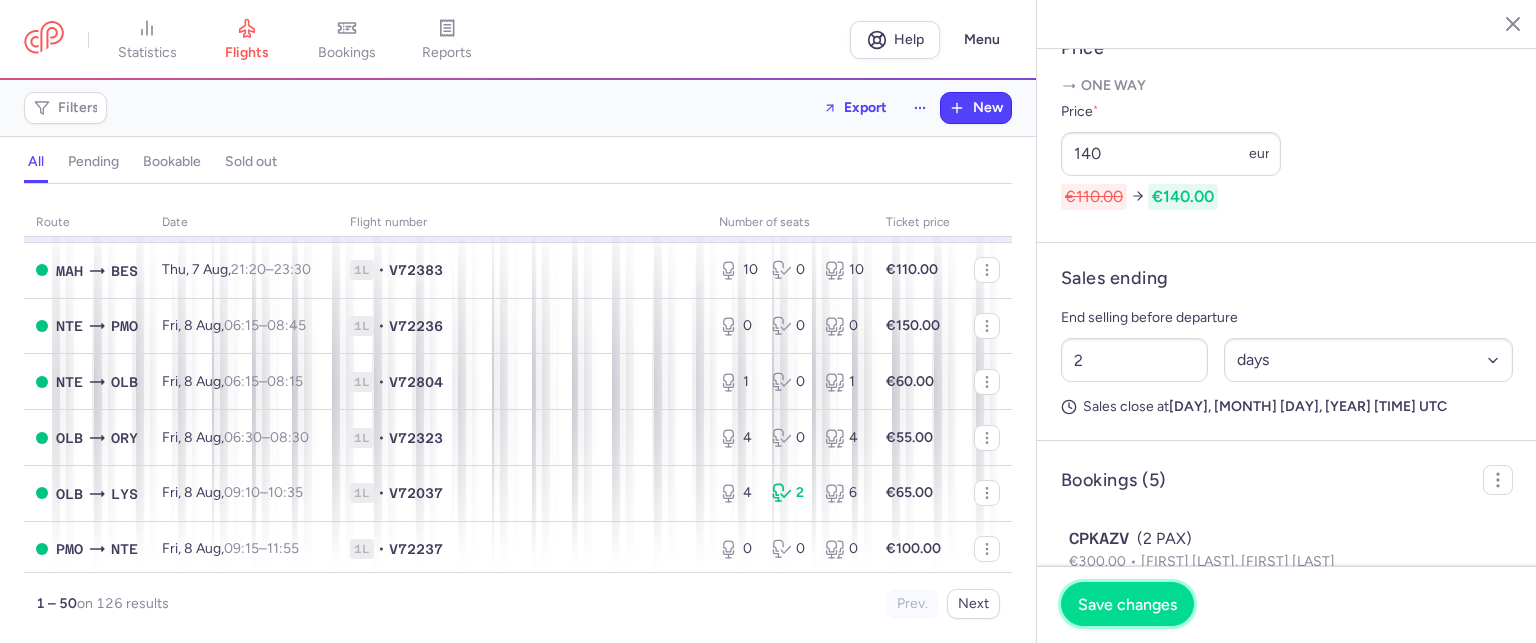 click on "Save changes" at bounding box center (1127, 604) 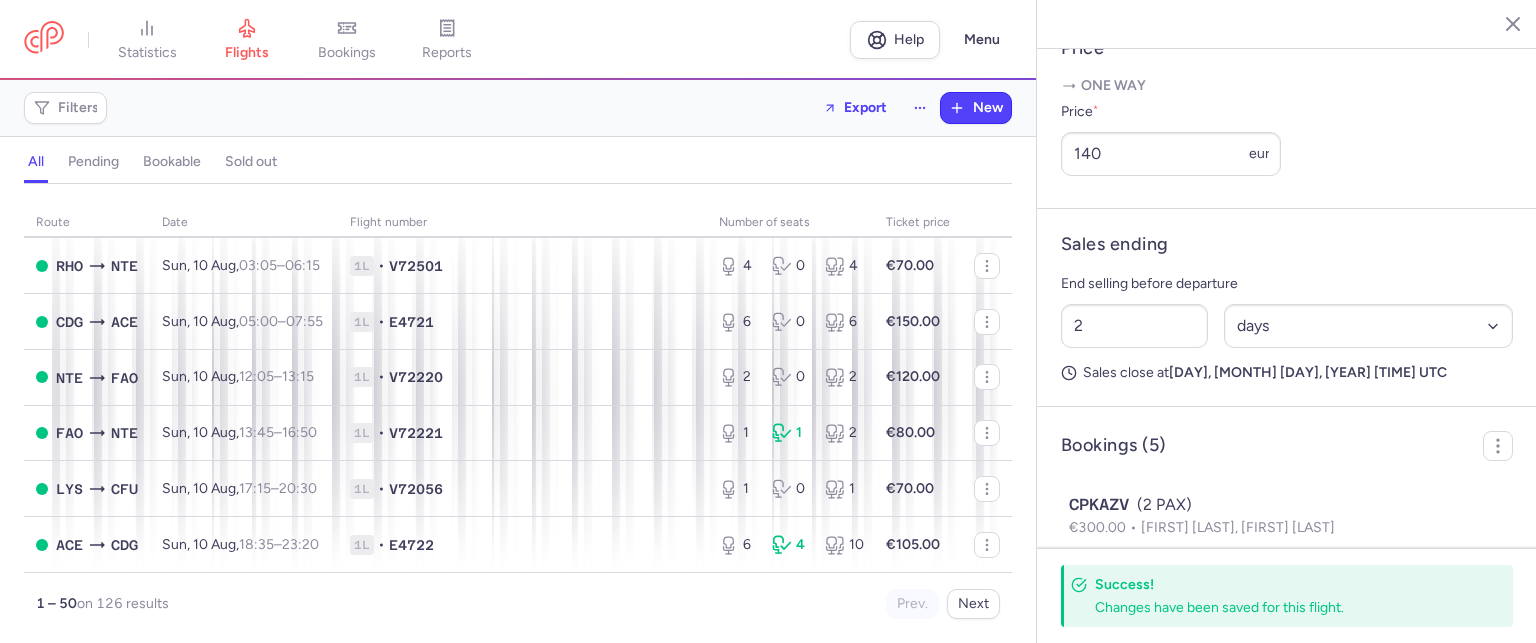 scroll, scrollTop: 2548, scrollLeft: 0, axis: vertical 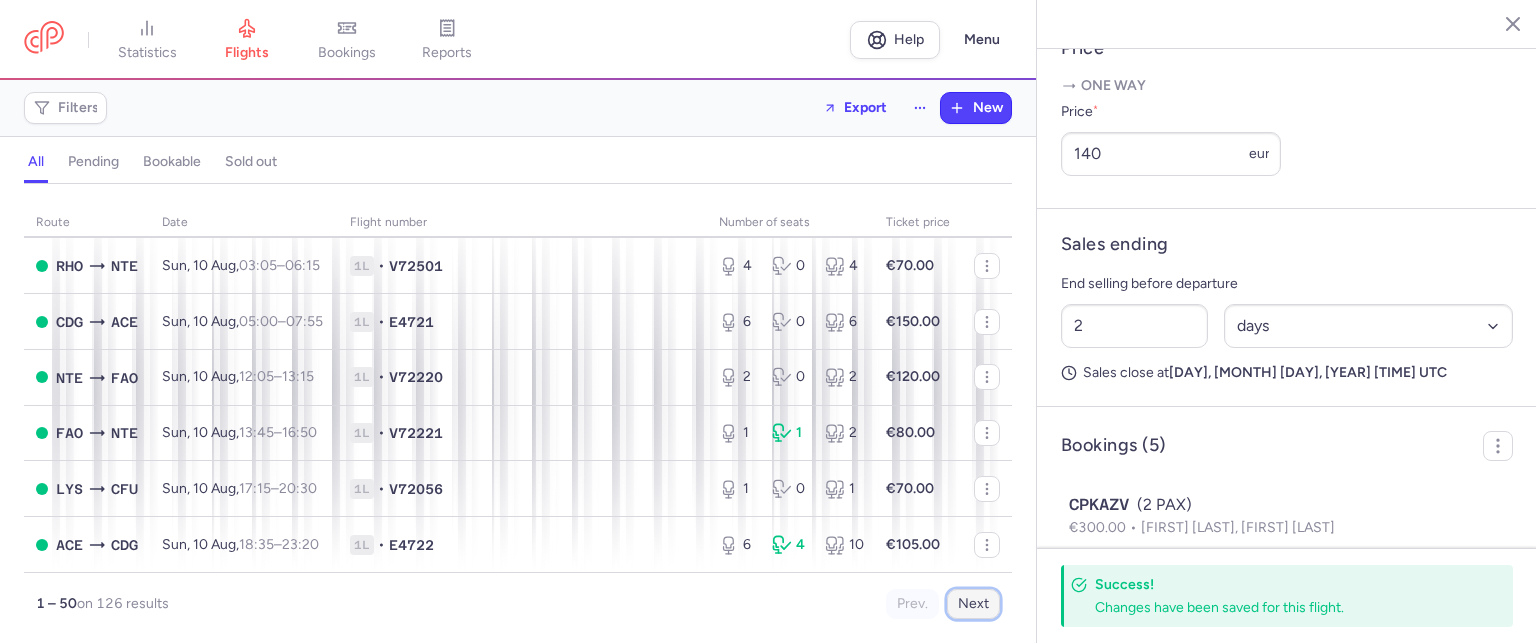 click on "Next" at bounding box center (973, 604) 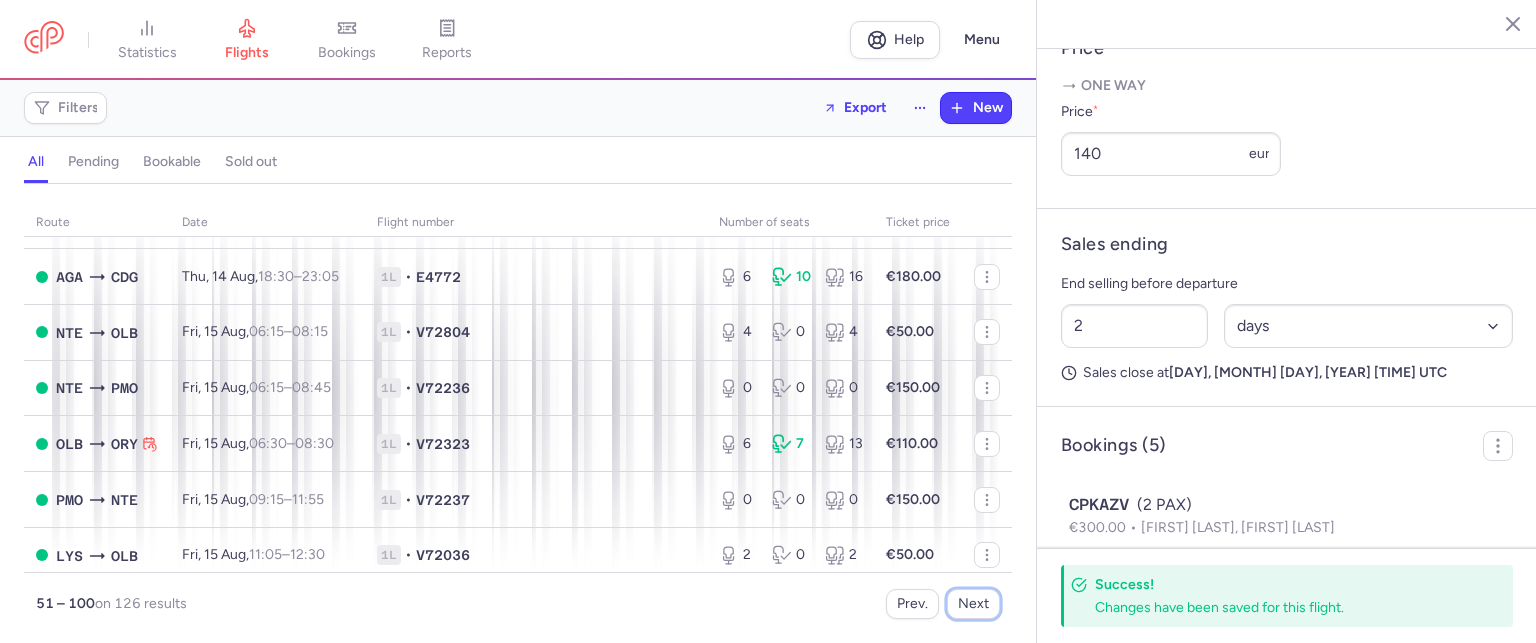 scroll, scrollTop: 200, scrollLeft: 0, axis: vertical 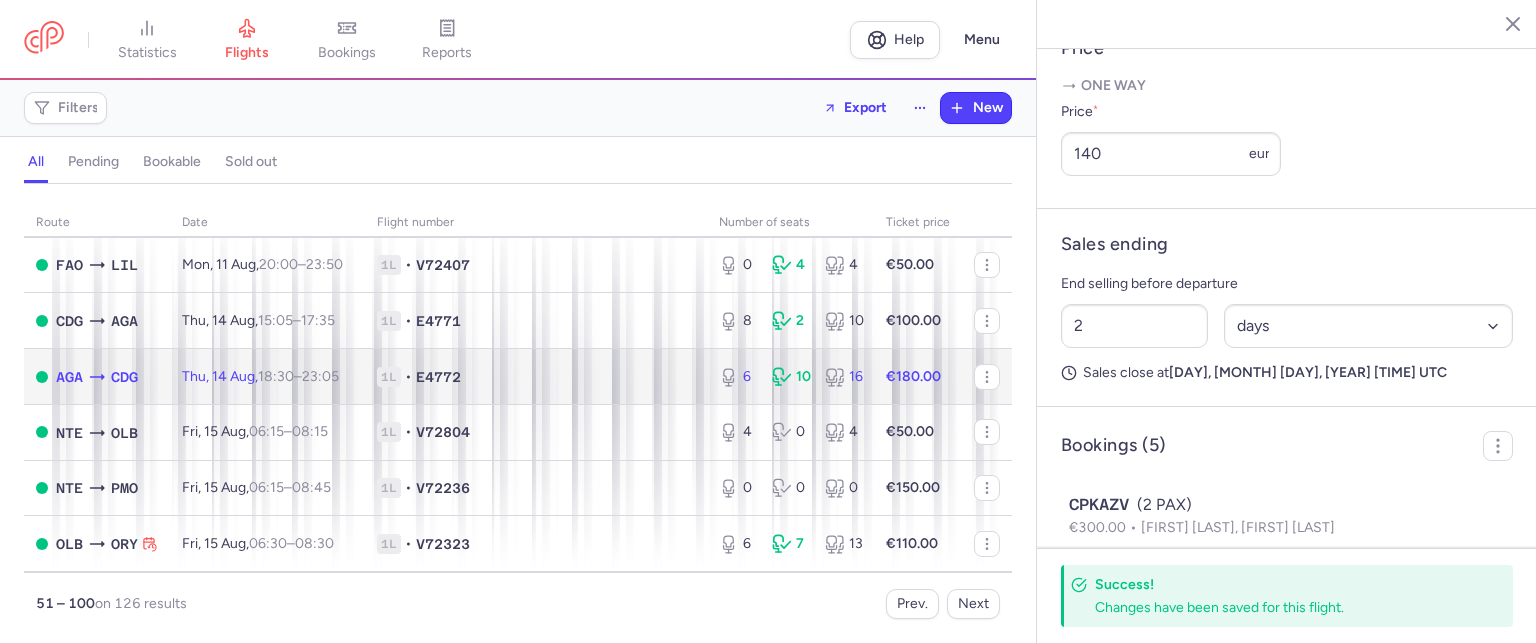 click on "1L • E4772" at bounding box center [536, 377] 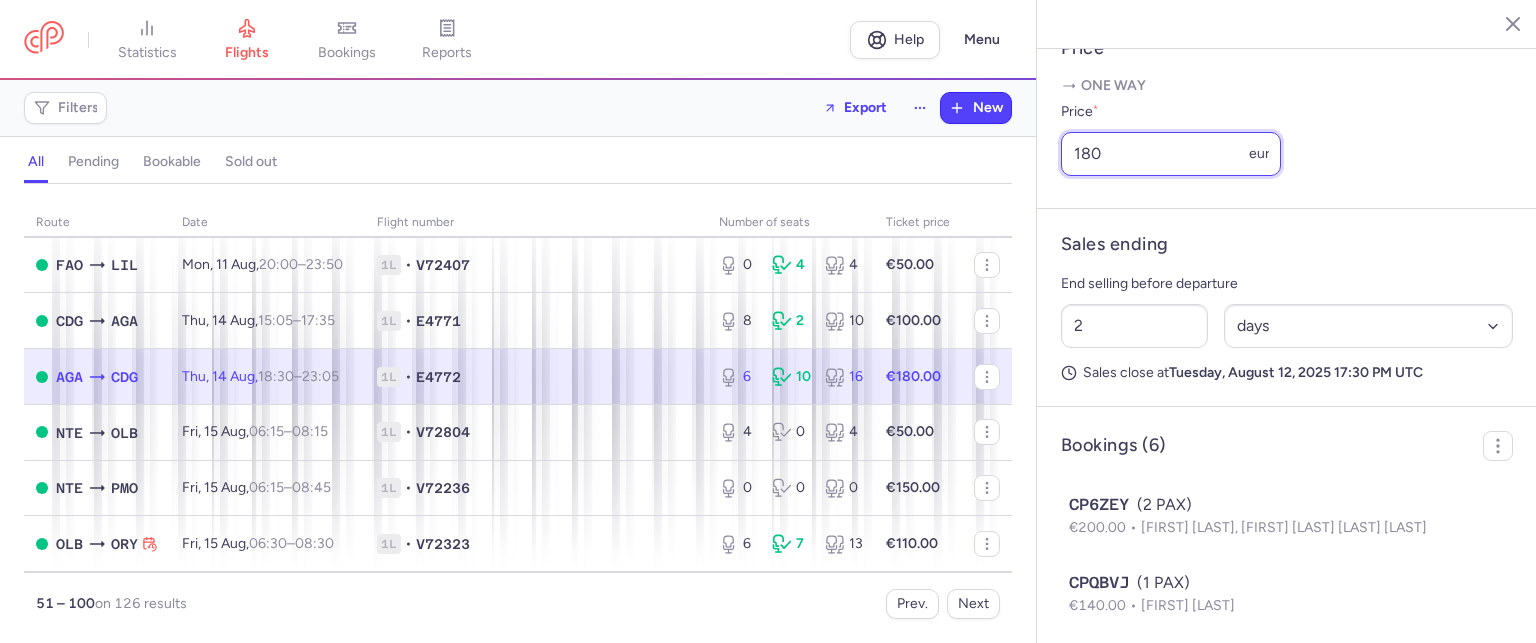 drag, startPoint x: 1124, startPoint y: 211, endPoint x: 1043, endPoint y: 201, distance: 81.61495 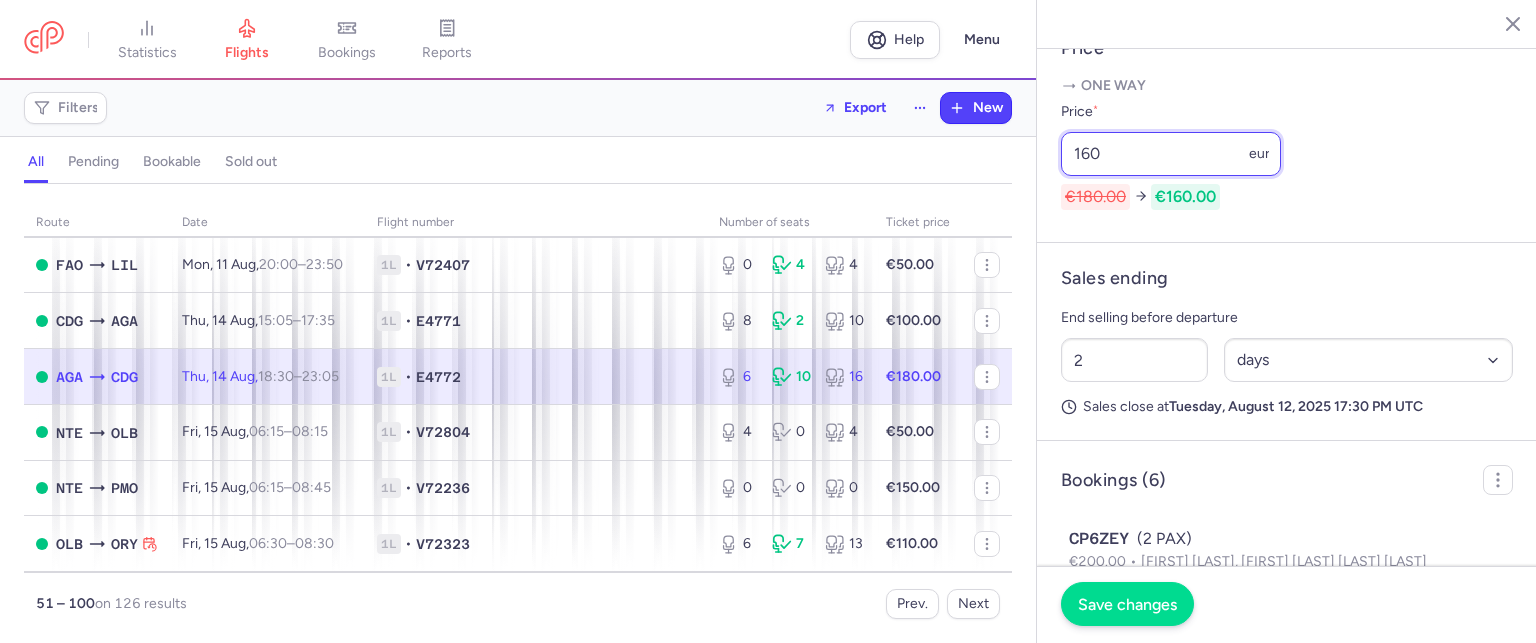 type on "160" 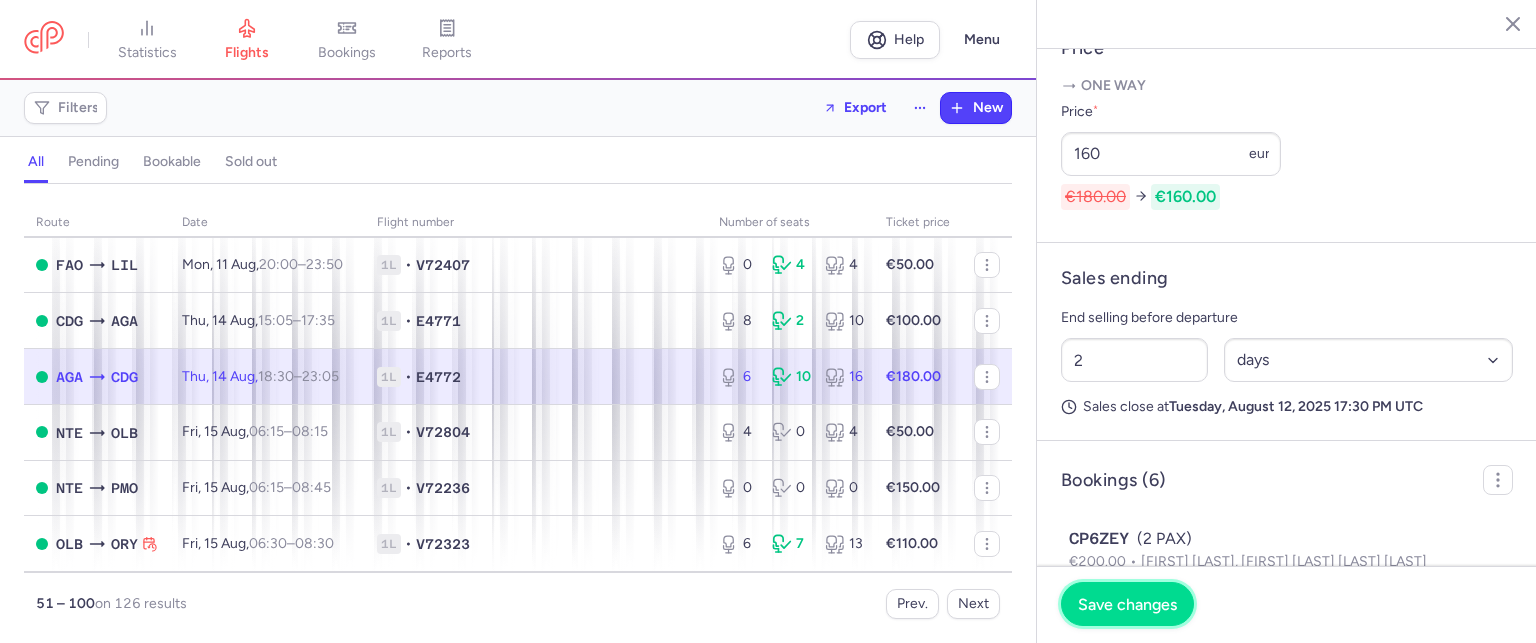 click on "Save changes" at bounding box center (1127, 604) 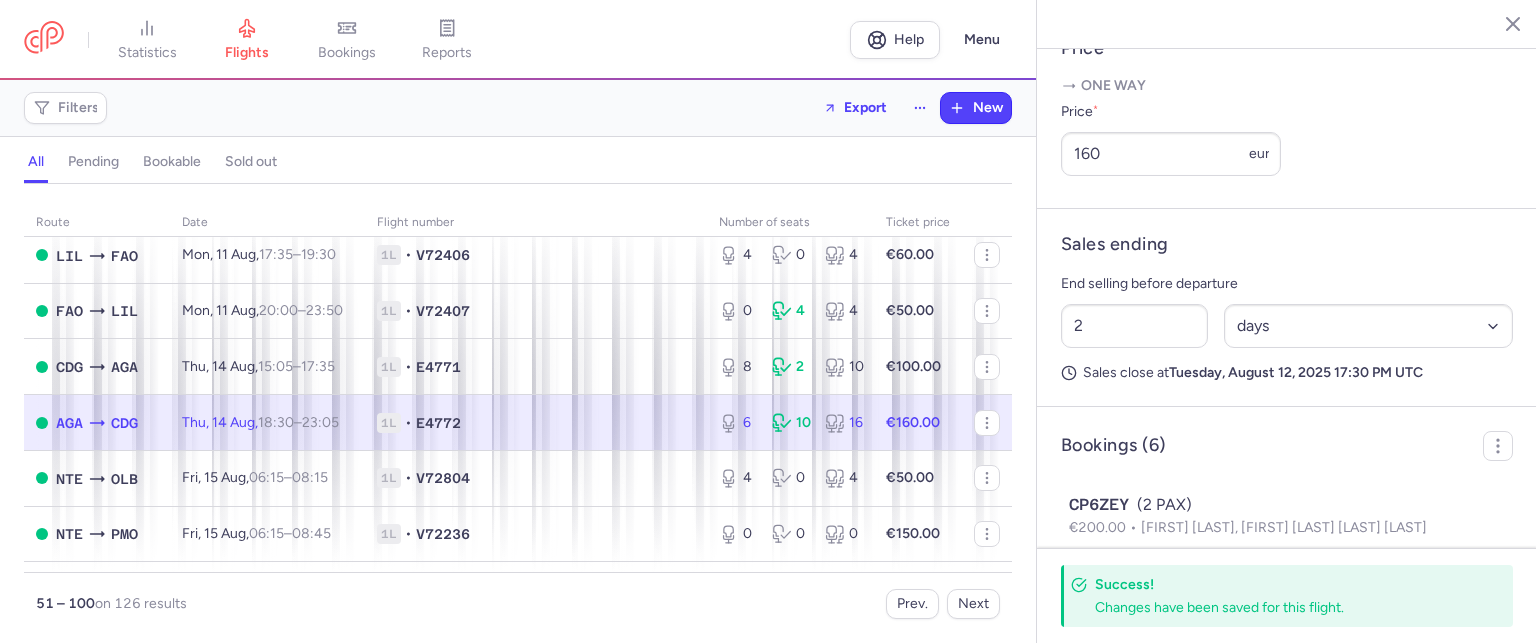 scroll, scrollTop: 0, scrollLeft: 0, axis: both 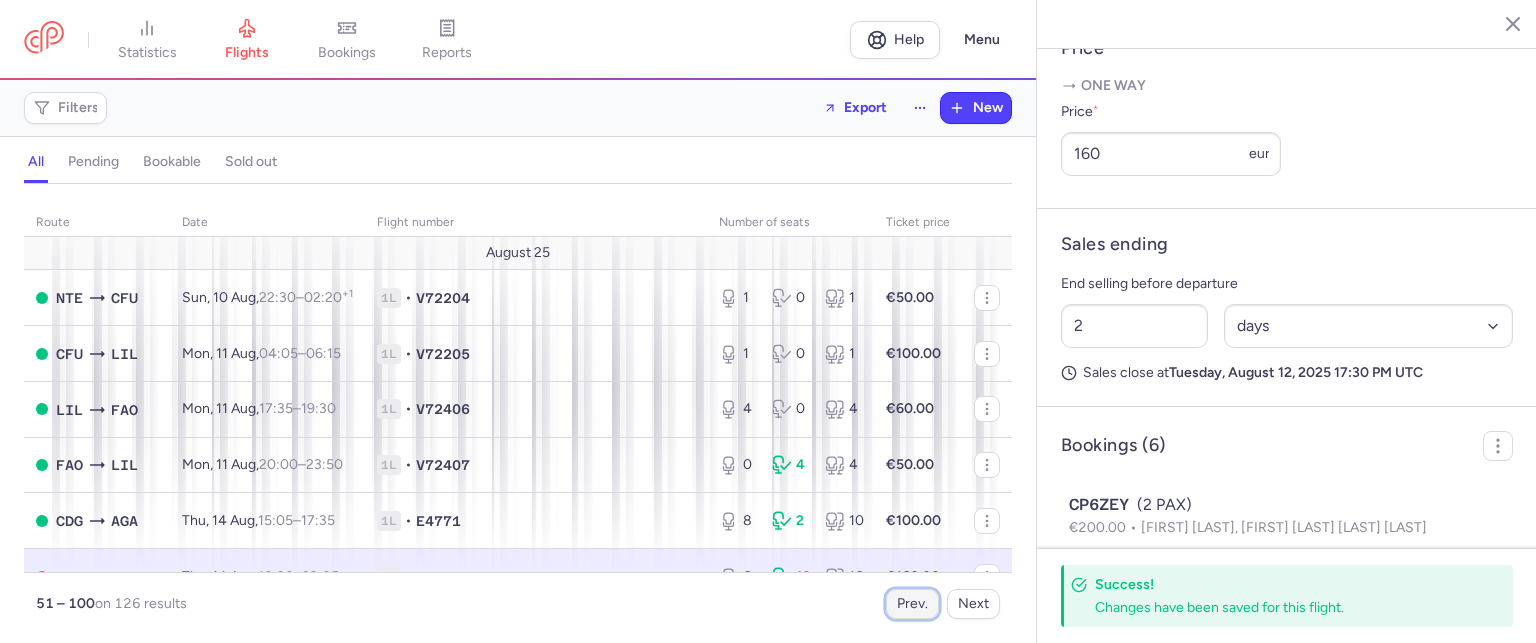 click on "Prev." at bounding box center [912, 604] 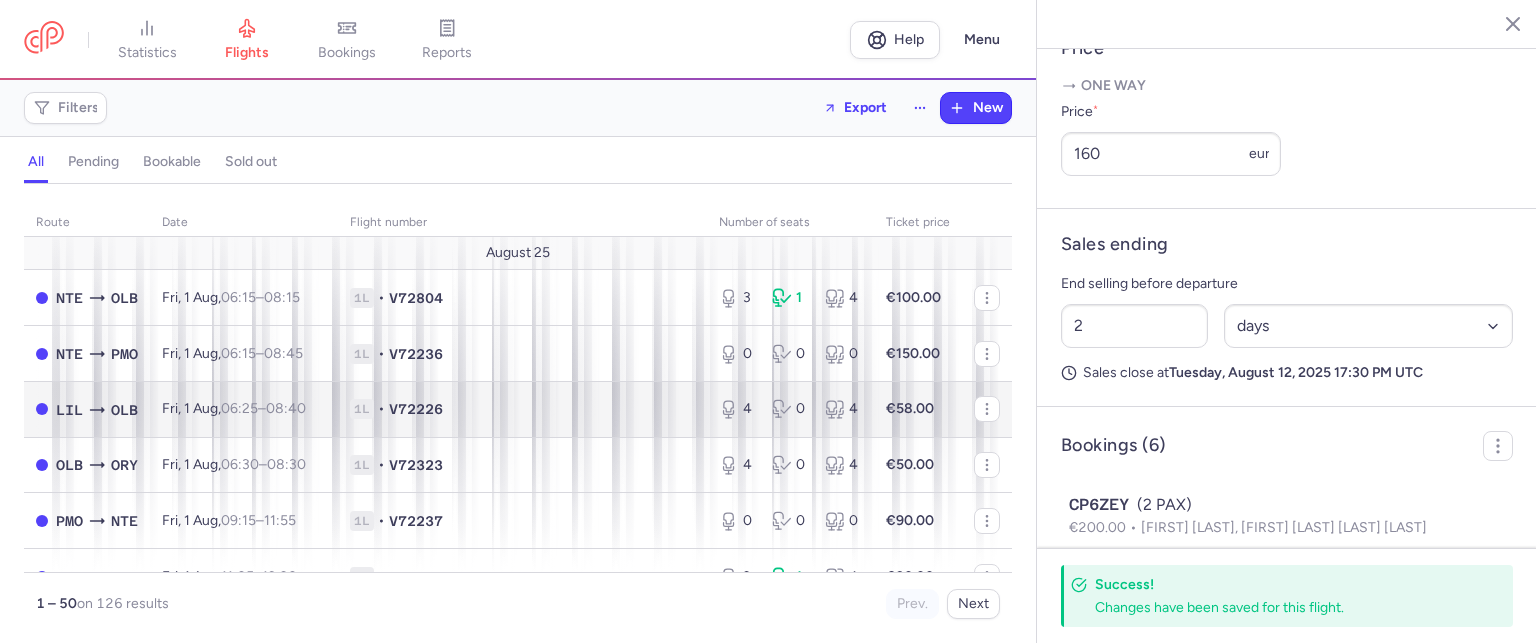scroll, scrollTop: 400, scrollLeft: 0, axis: vertical 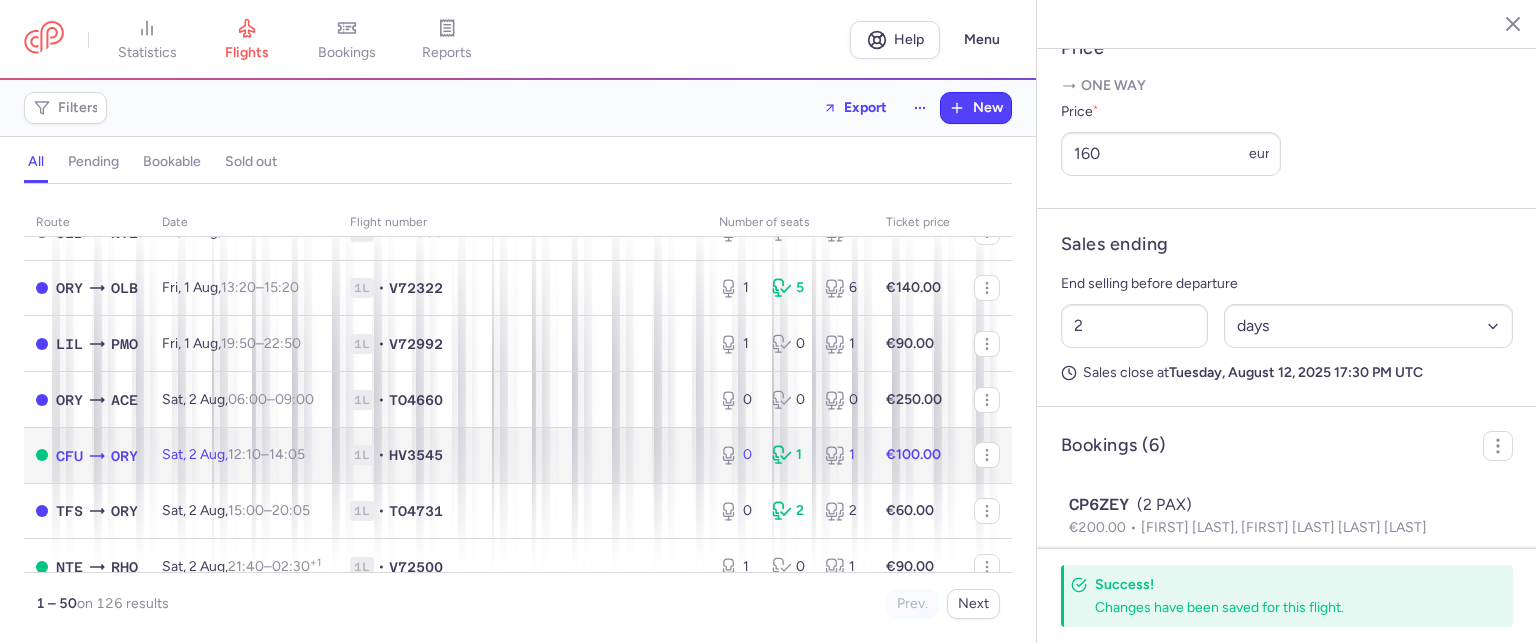click on "1L • HV3545" at bounding box center (522, 455) 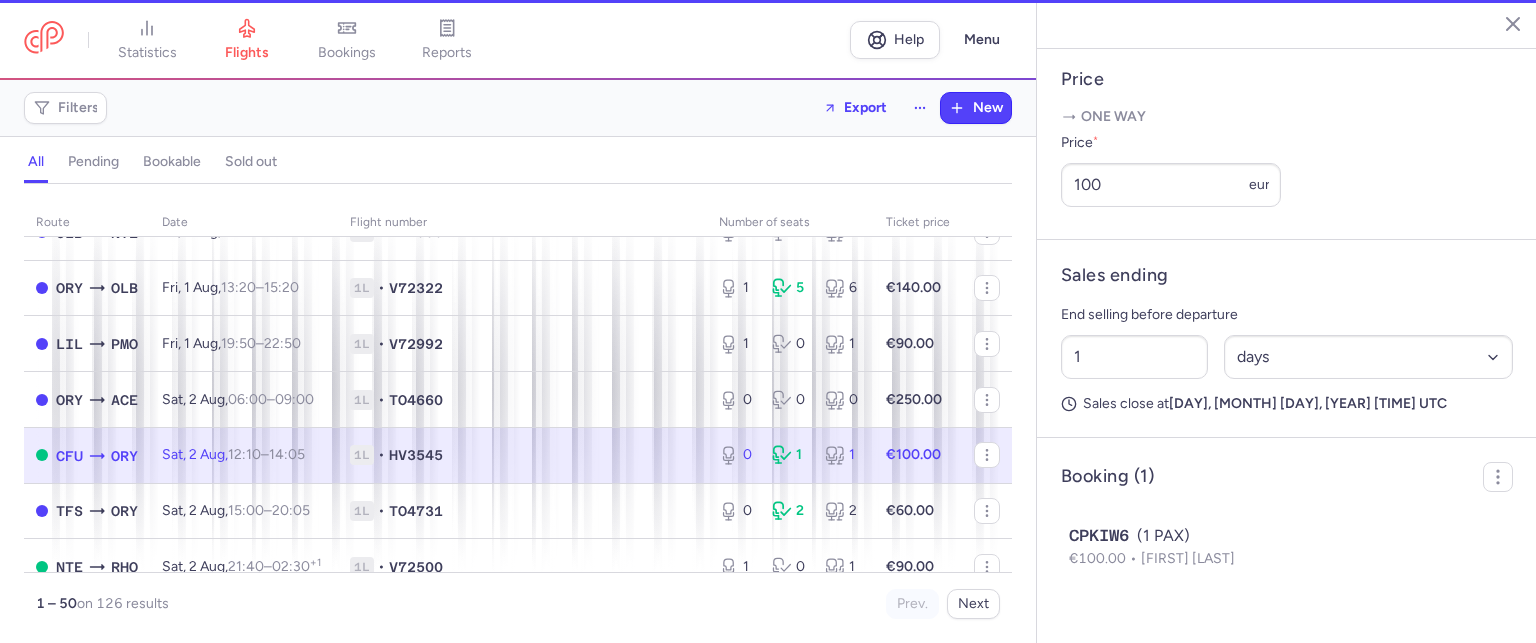 scroll, scrollTop: 787, scrollLeft: 0, axis: vertical 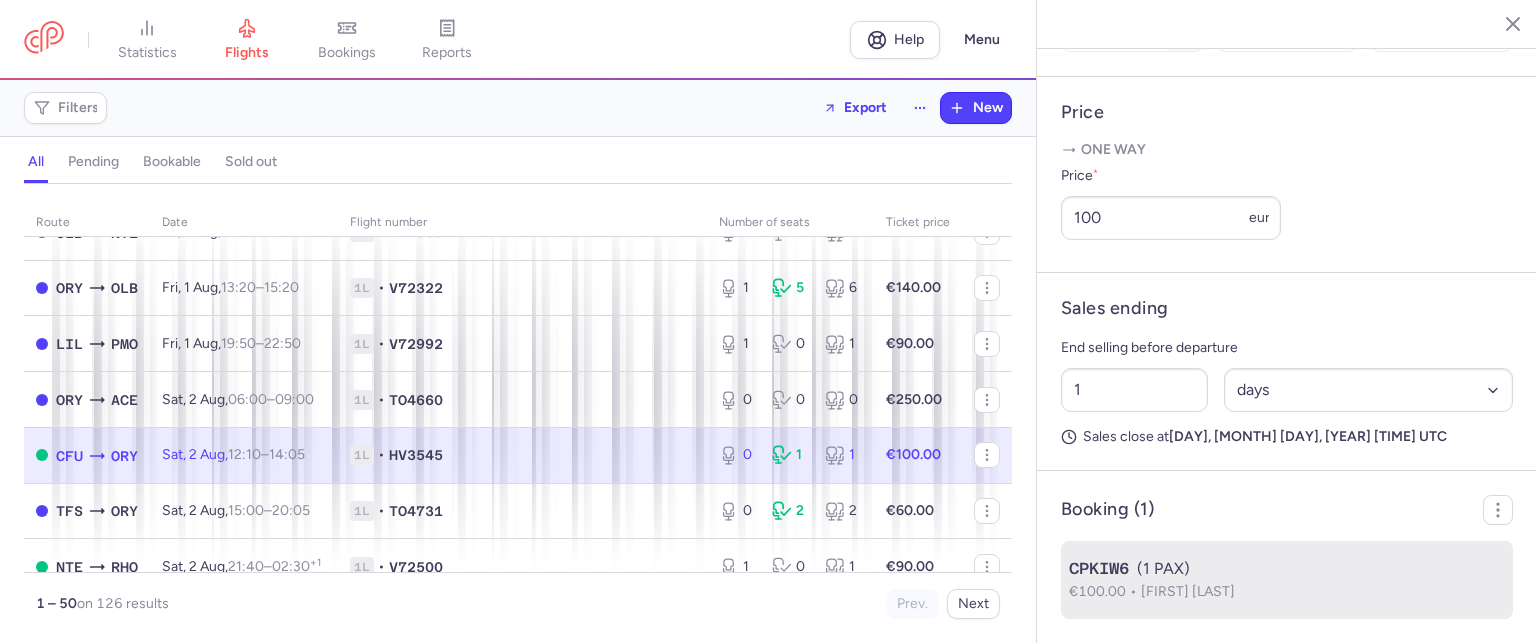 click on "€100.00  [FIRST] [LAST]" at bounding box center (1287, 592) 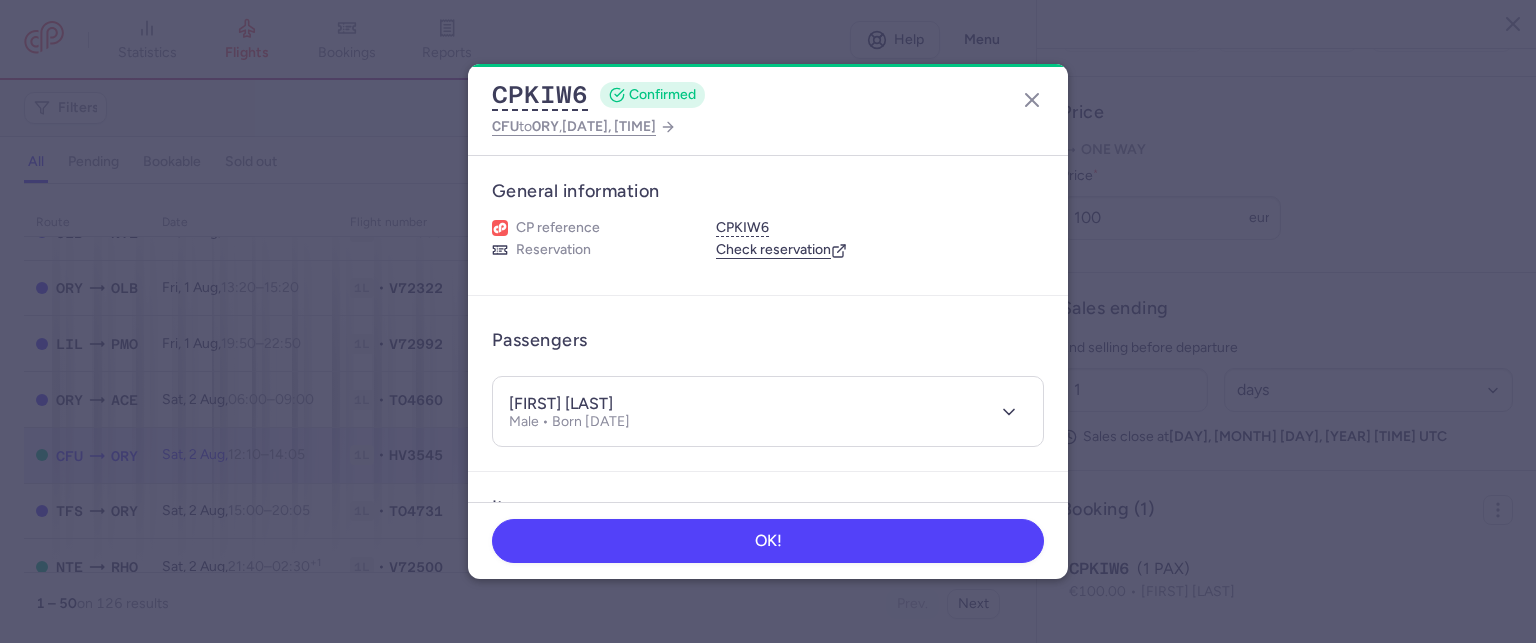 scroll, scrollTop: 0, scrollLeft: 0, axis: both 